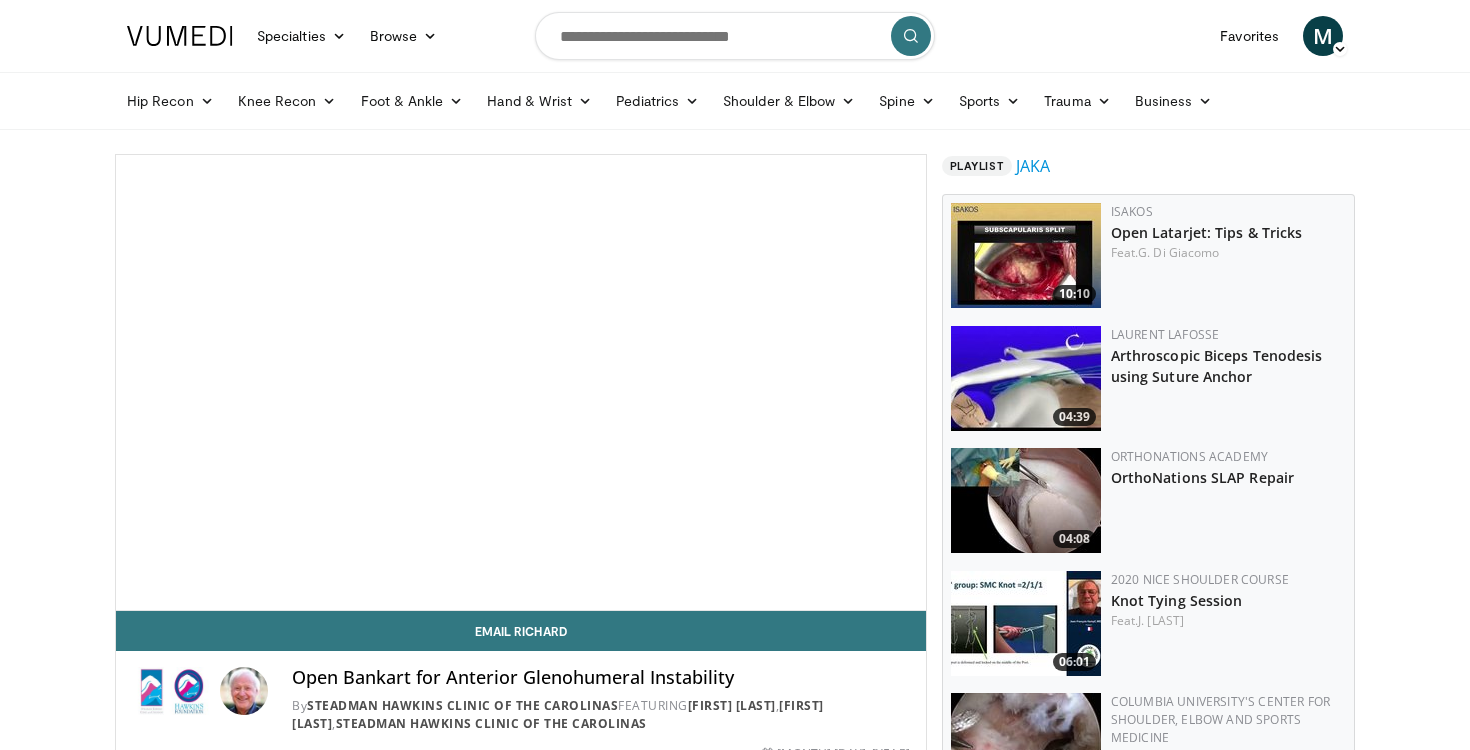 scroll, scrollTop: 0, scrollLeft: 0, axis: both 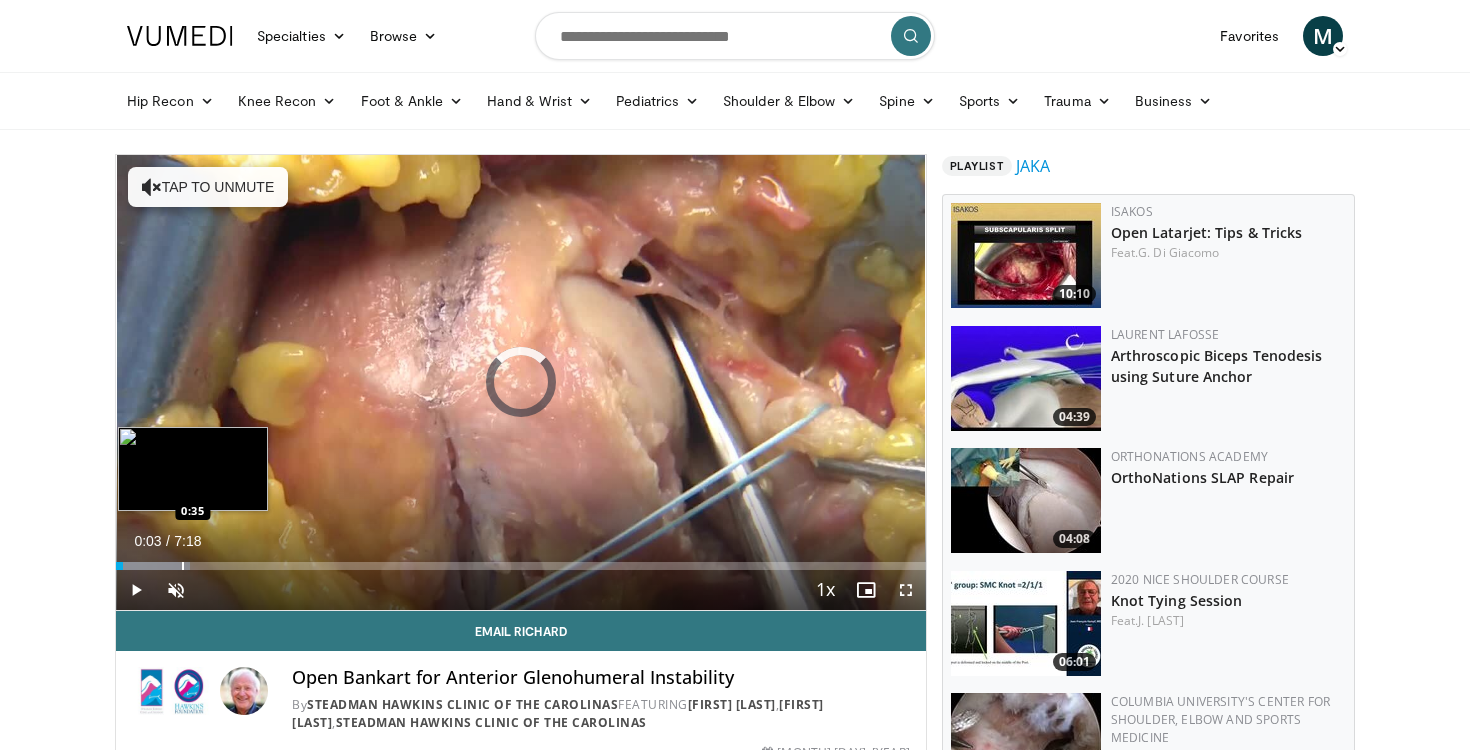 click on "Loaded :  9.10% 0:03 0:35" at bounding box center (521, 560) 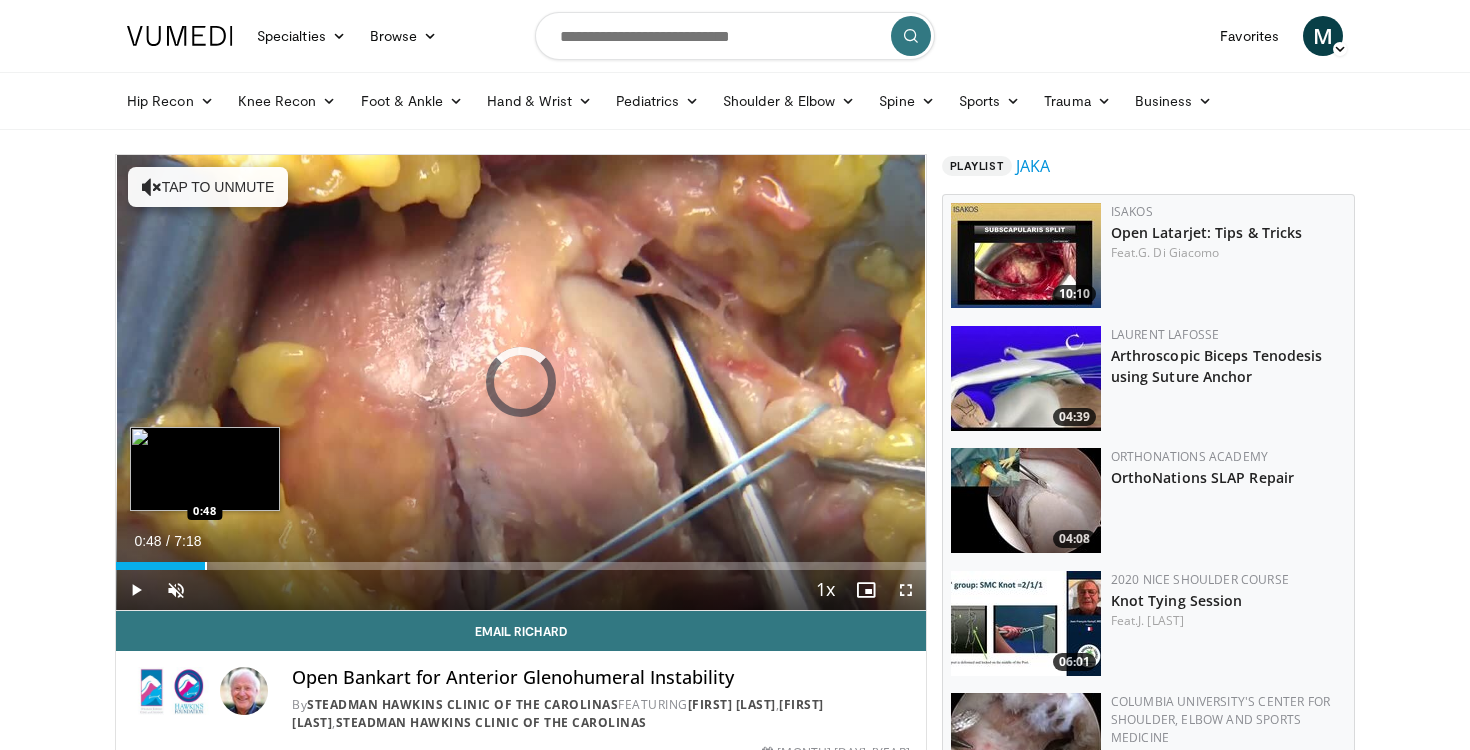 click on "Loaded :  0.00% 0:48 0:48" at bounding box center [521, 560] 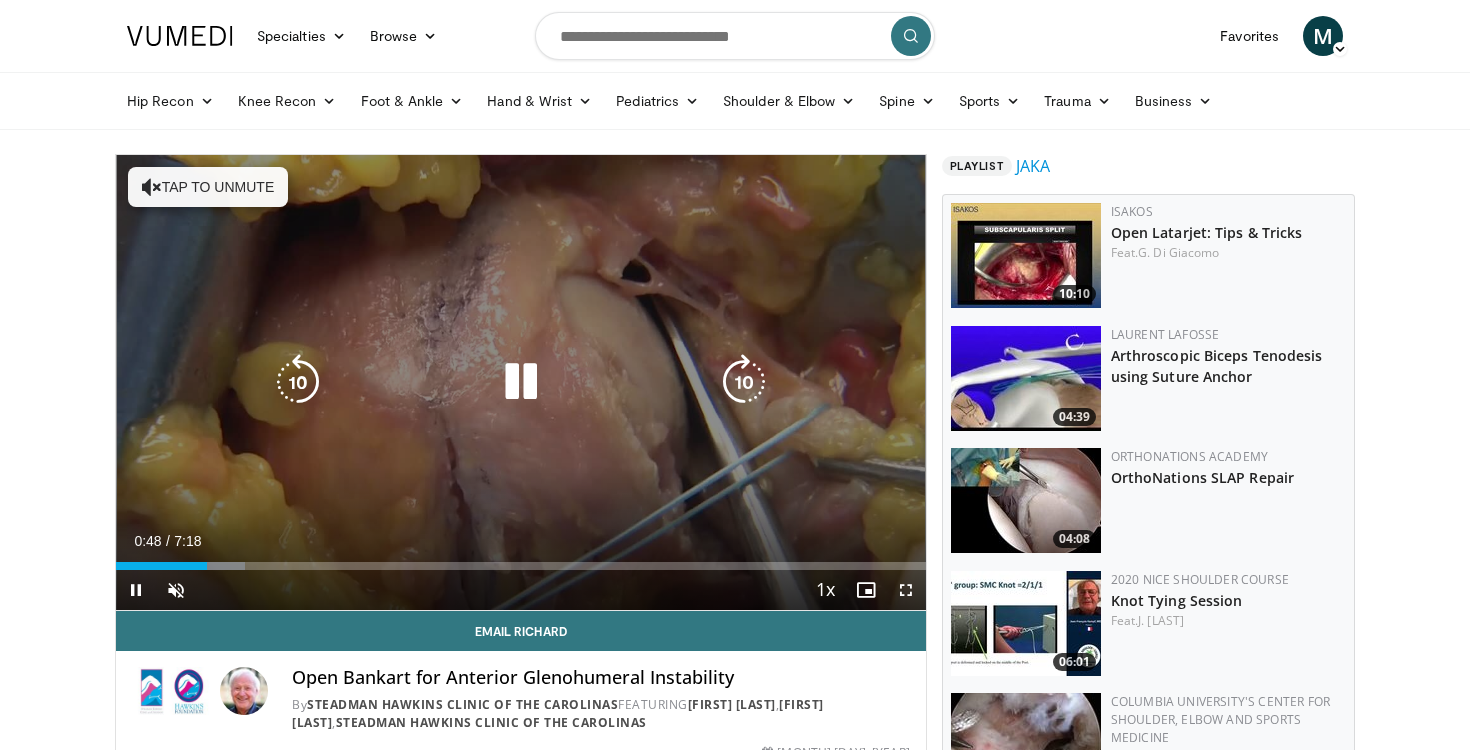 click on "Tap to unmute" at bounding box center (208, 187) 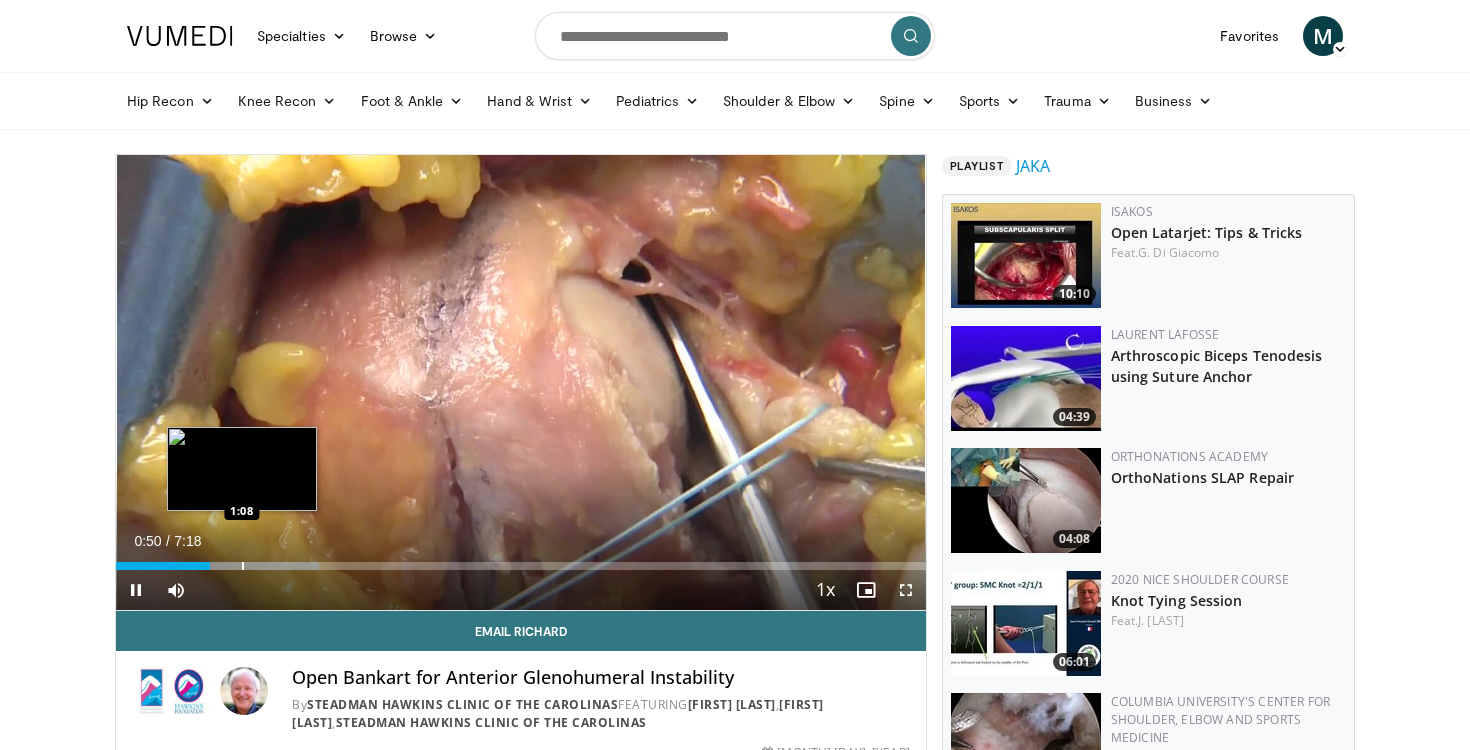 click on "Loaded :  25.12% 0:51 1:08" at bounding box center [521, 560] 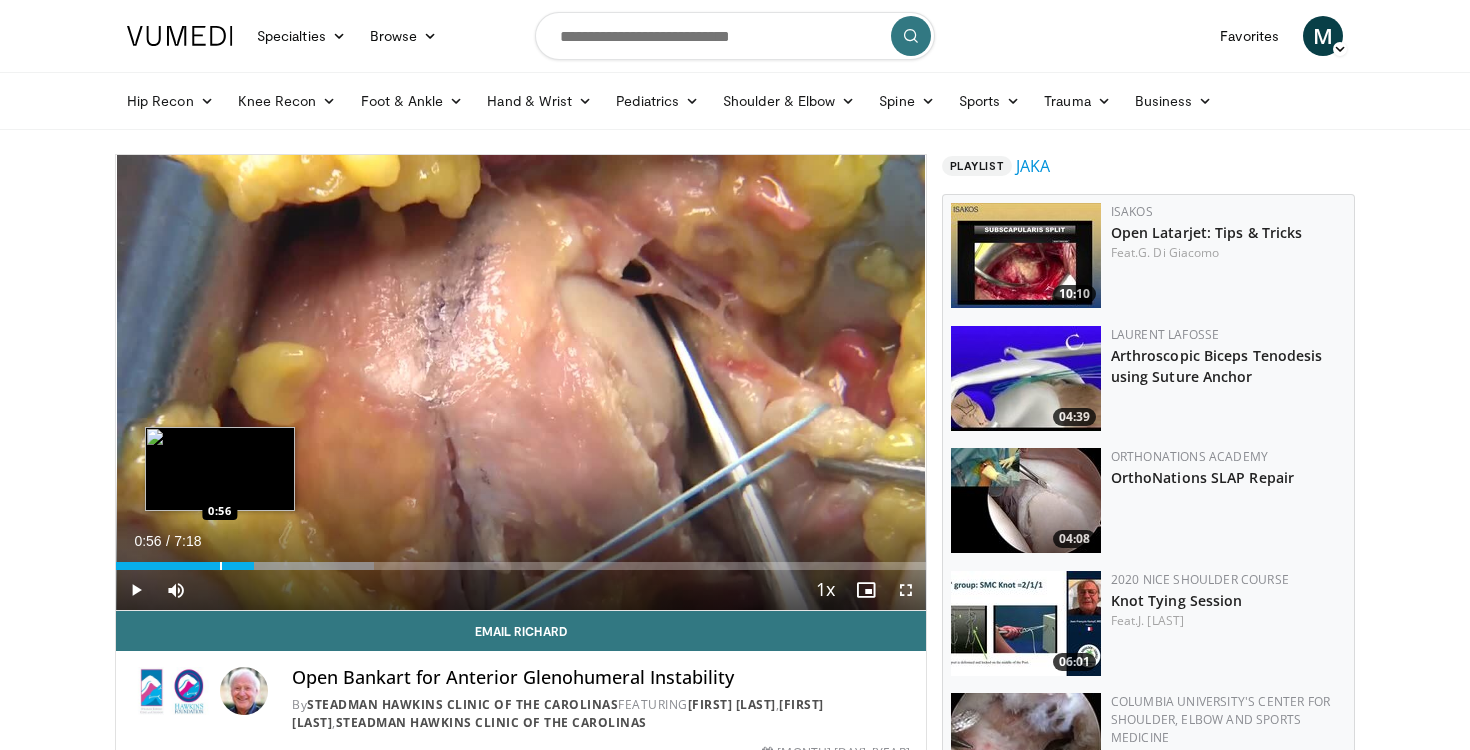 click at bounding box center (221, 566) 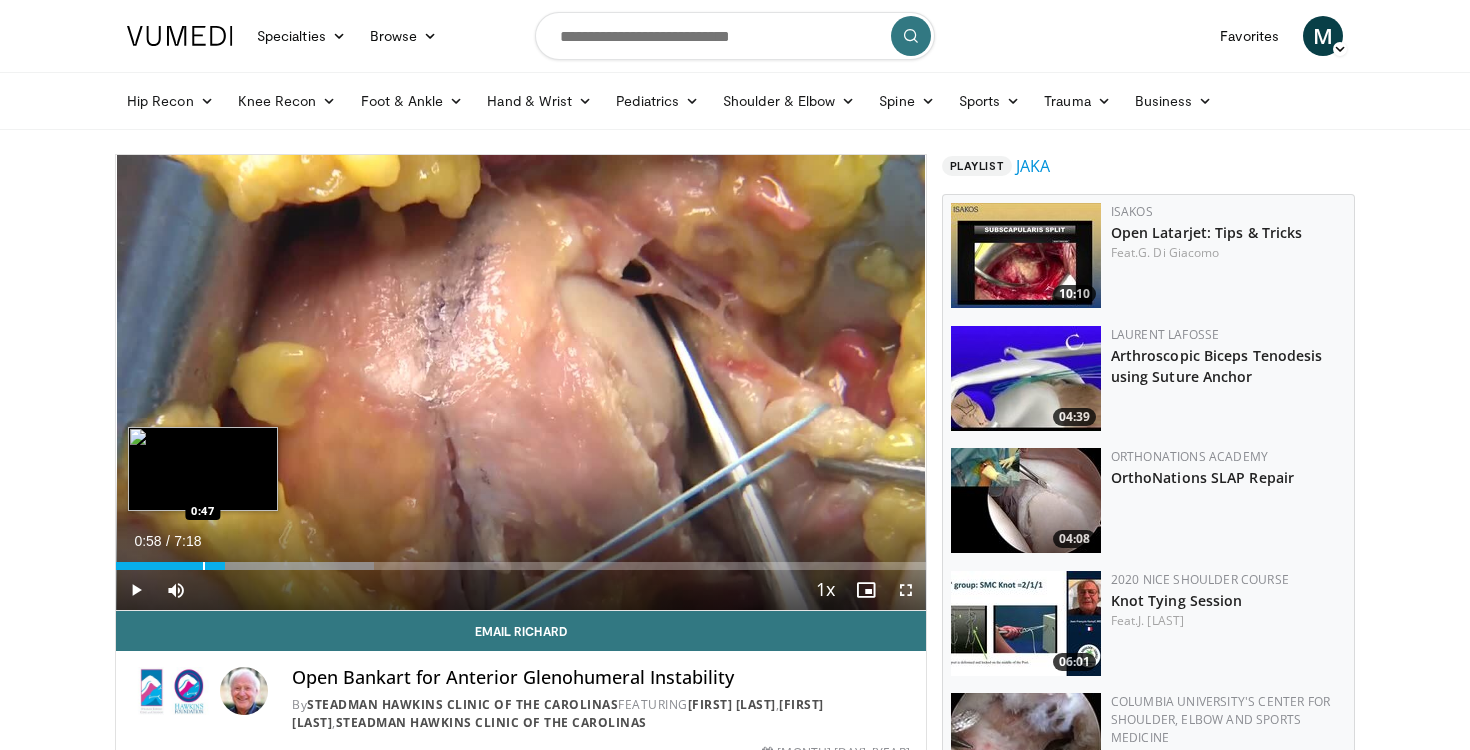 click at bounding box center [204, 566] 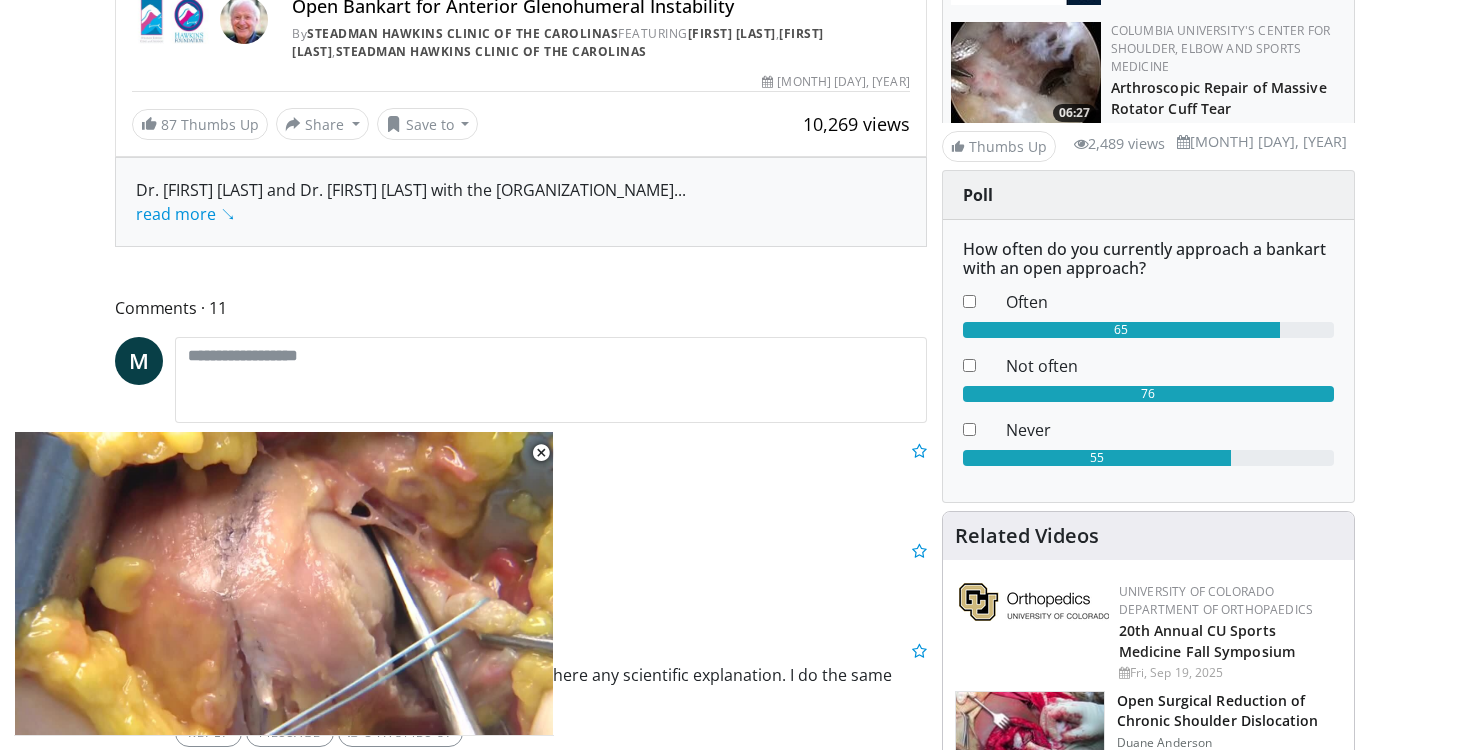 scroll, scrollTop: 730, scrollLeft: 0, axis: vertical 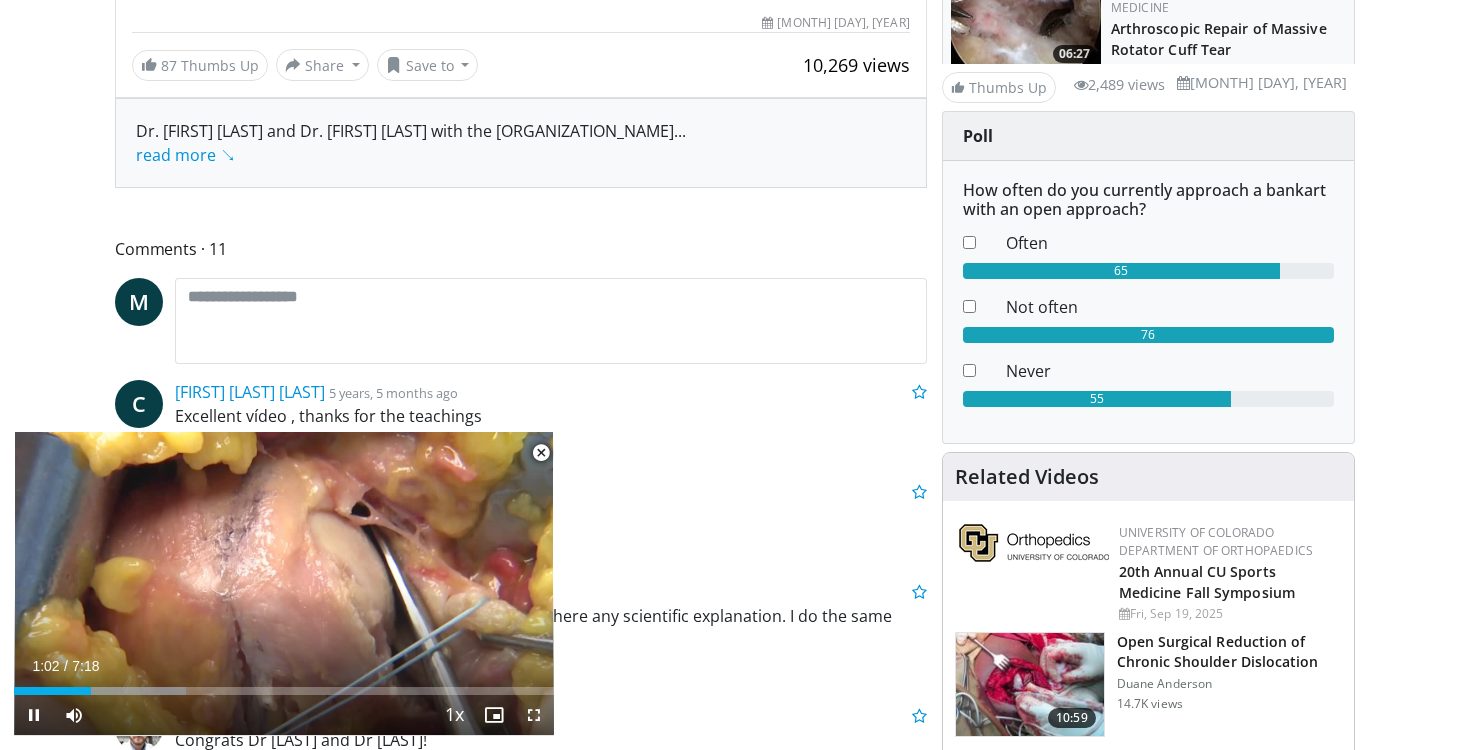 click at bounding box center [534, 715] 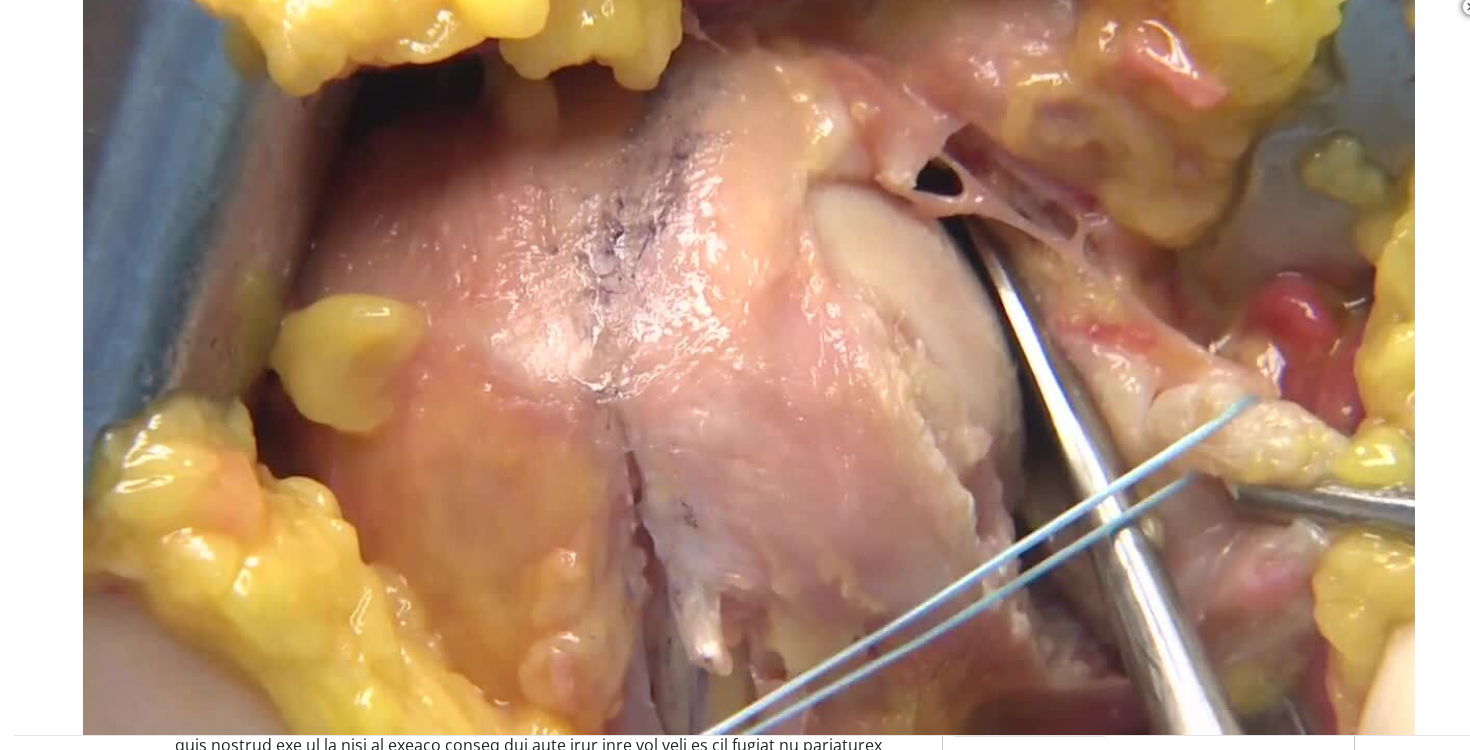 scroll, scrollTop: 274, scrollLeft: 0, axis: vertical 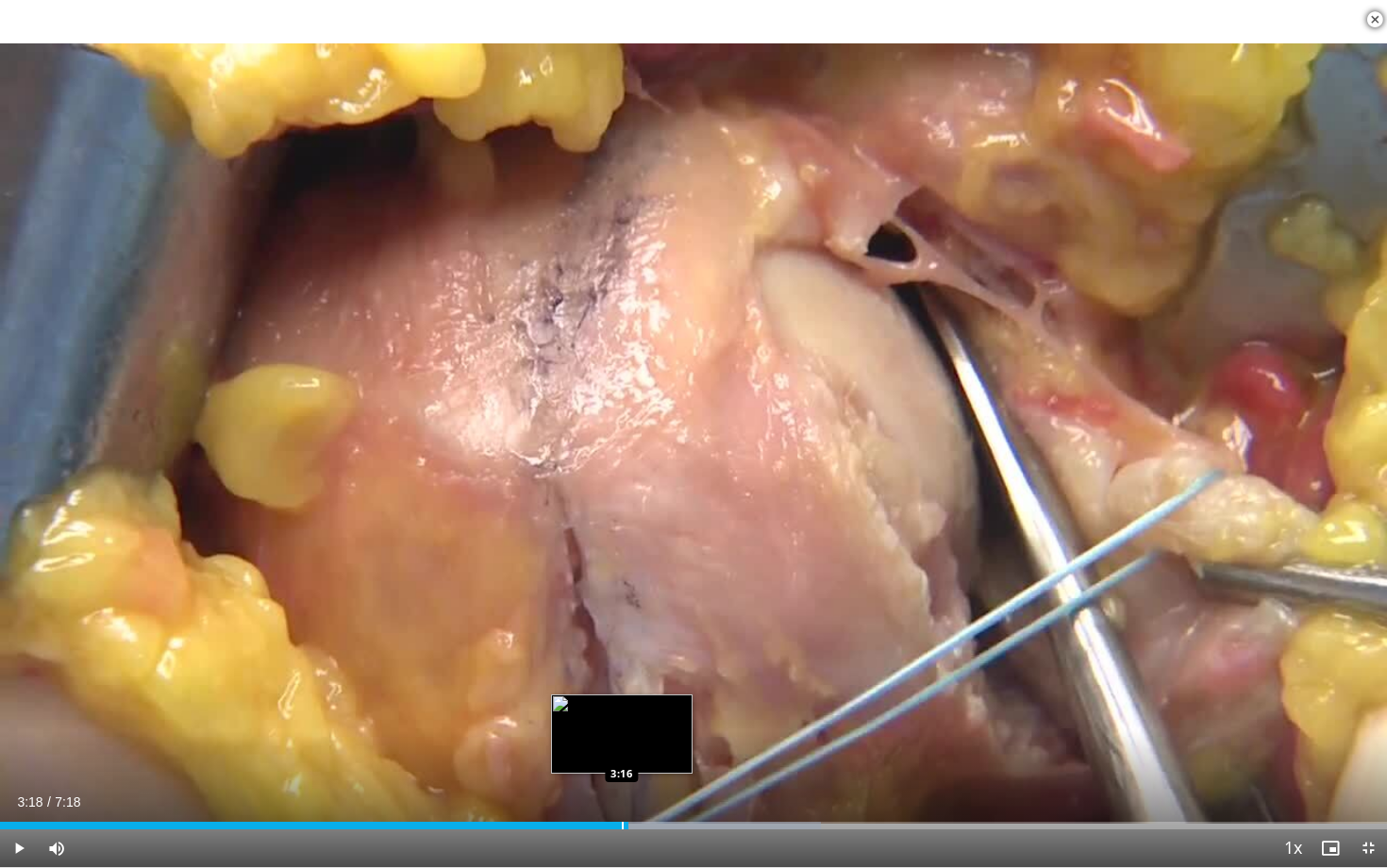 click at bounding box center (623, 826) 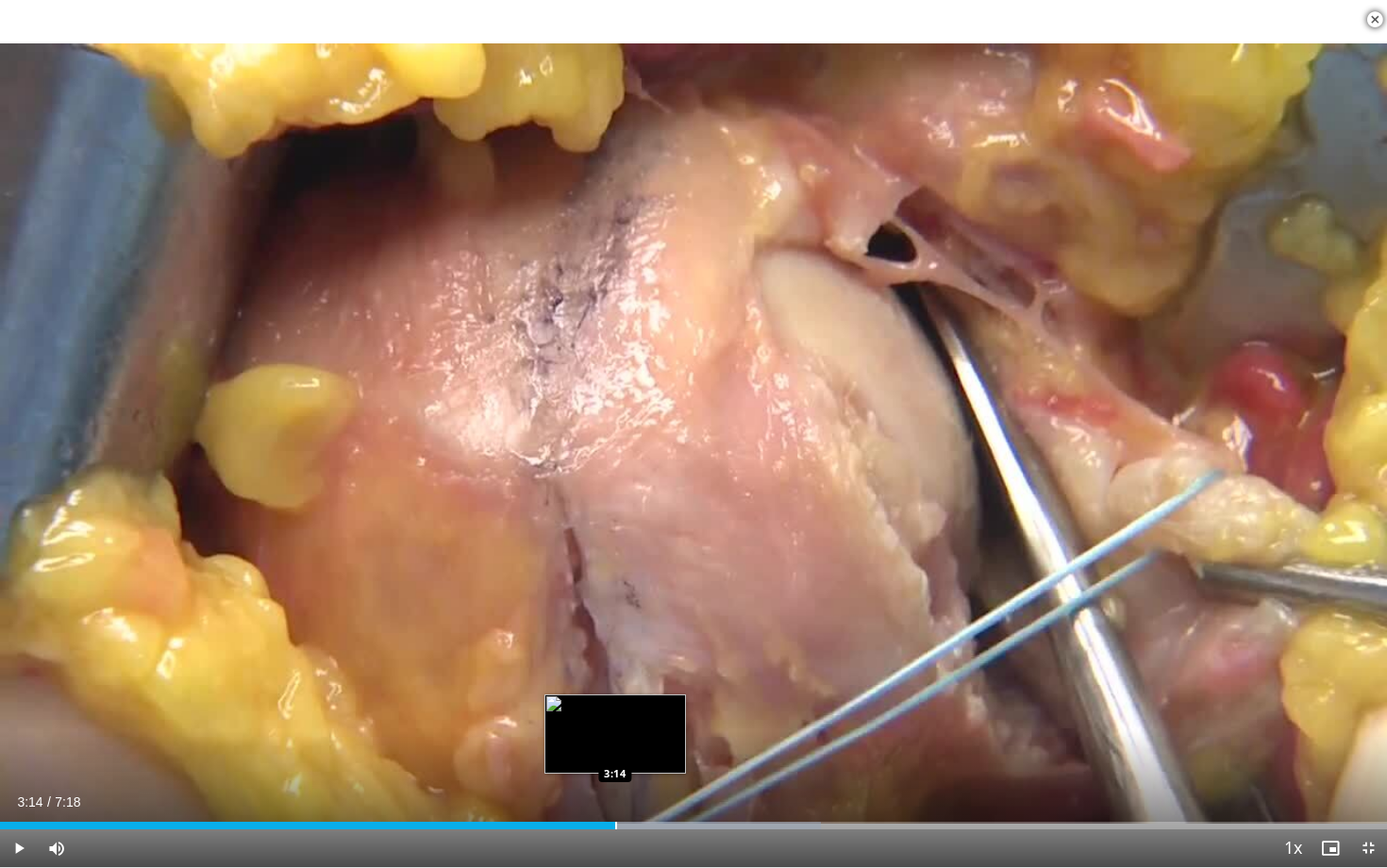 click at bounding box center (616, 826) 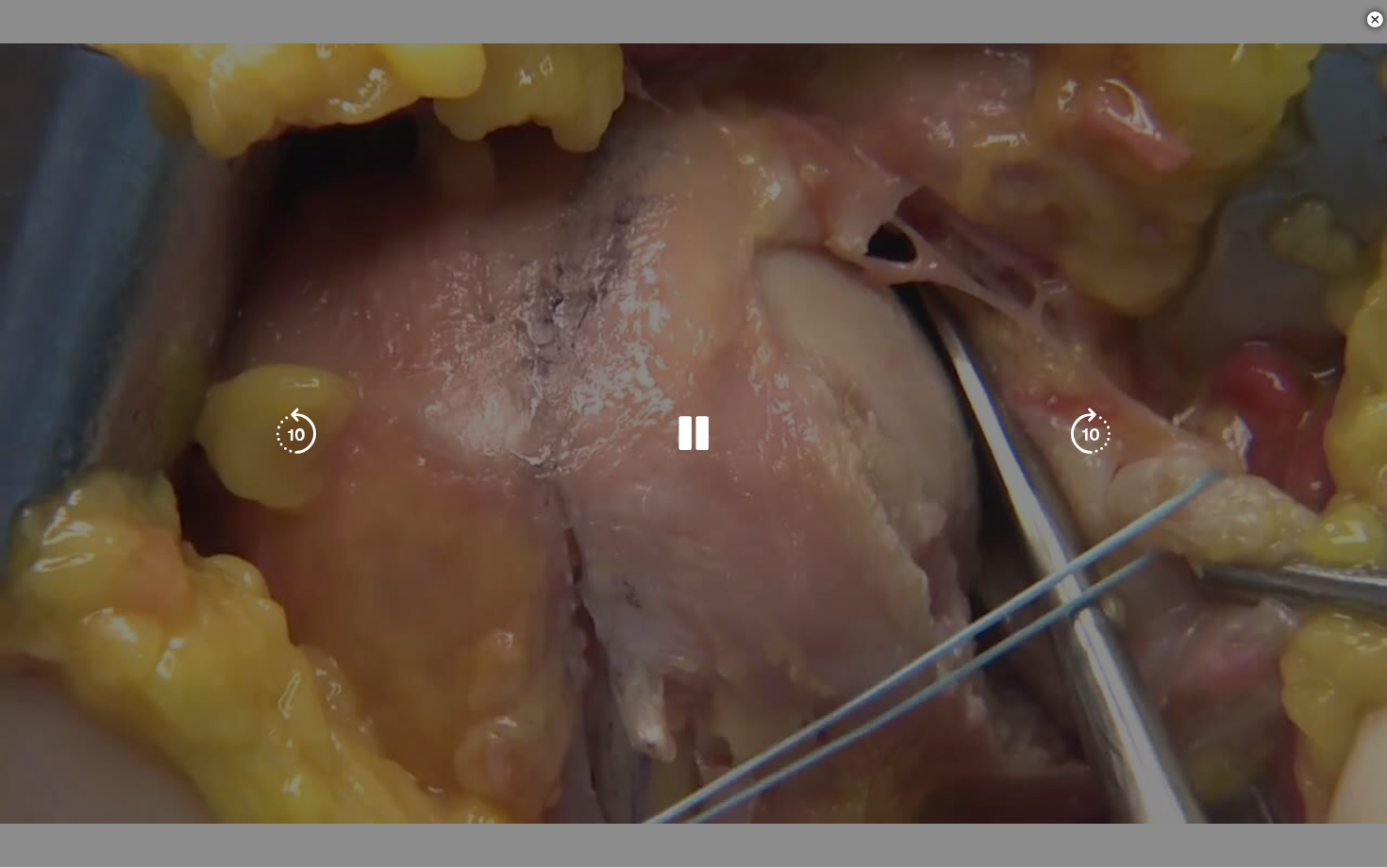 click on "**********" at bounding box center (694, 434) 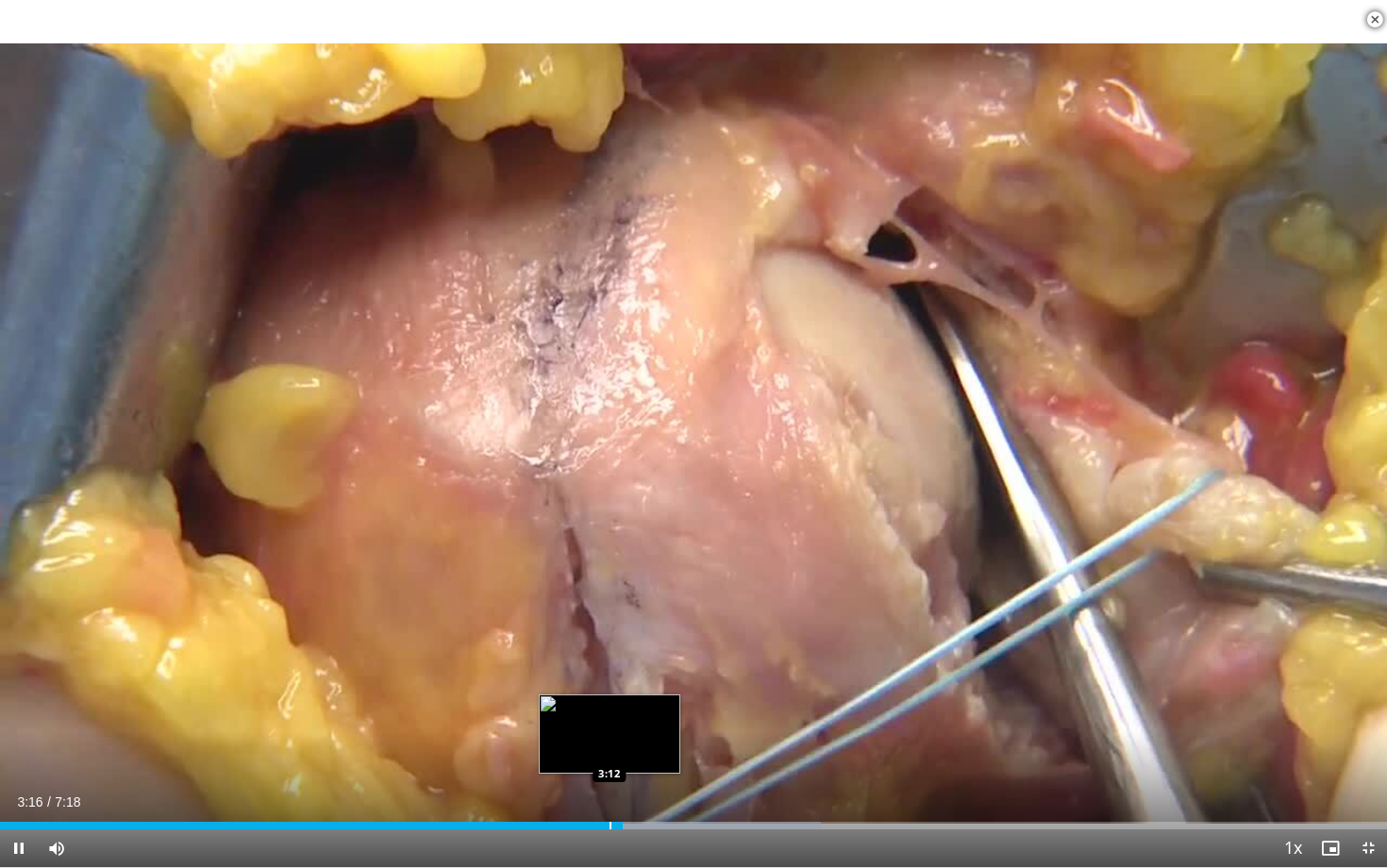 click at bounding box center (610, 826) 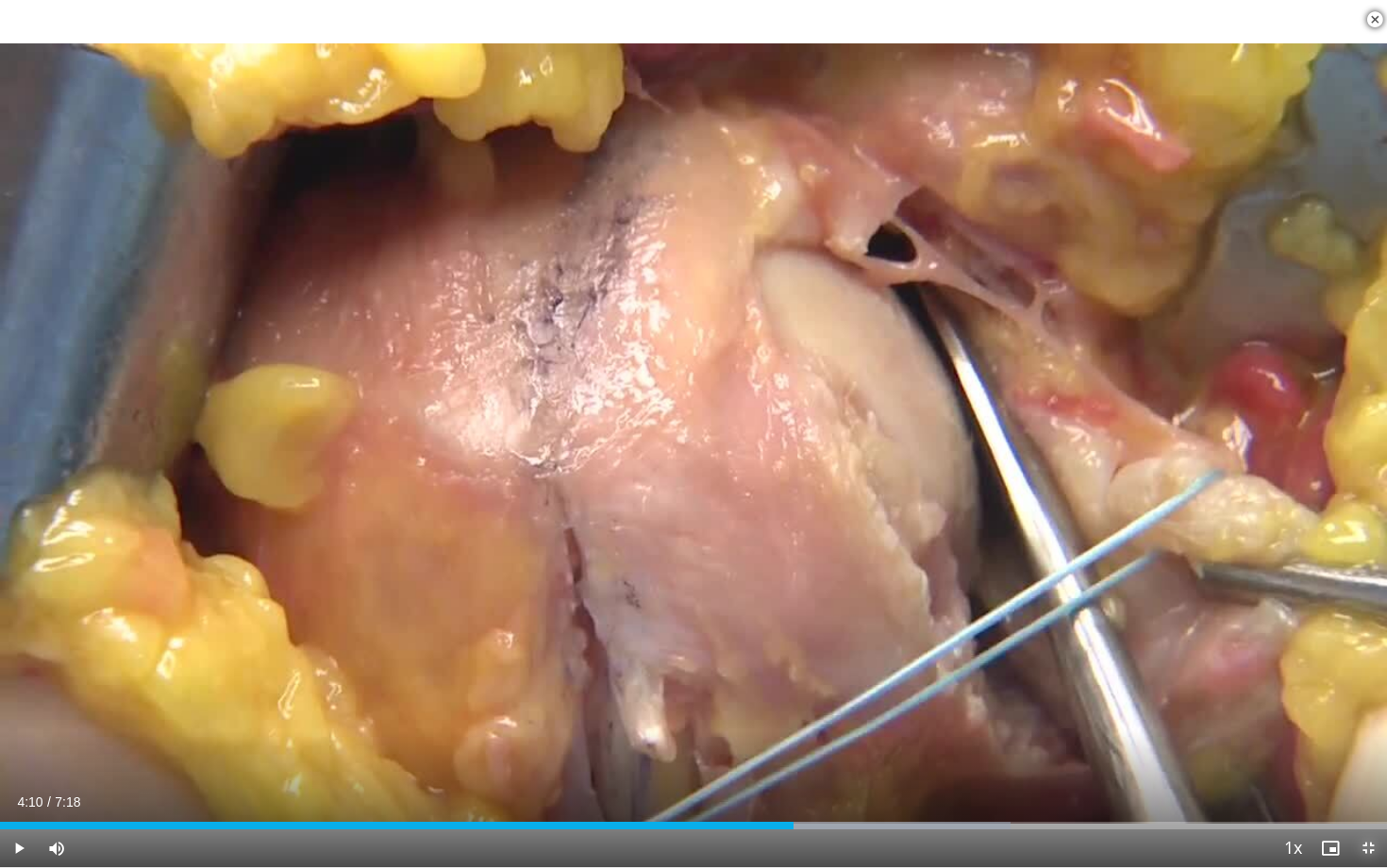 click at bounding box center (1368, 848) 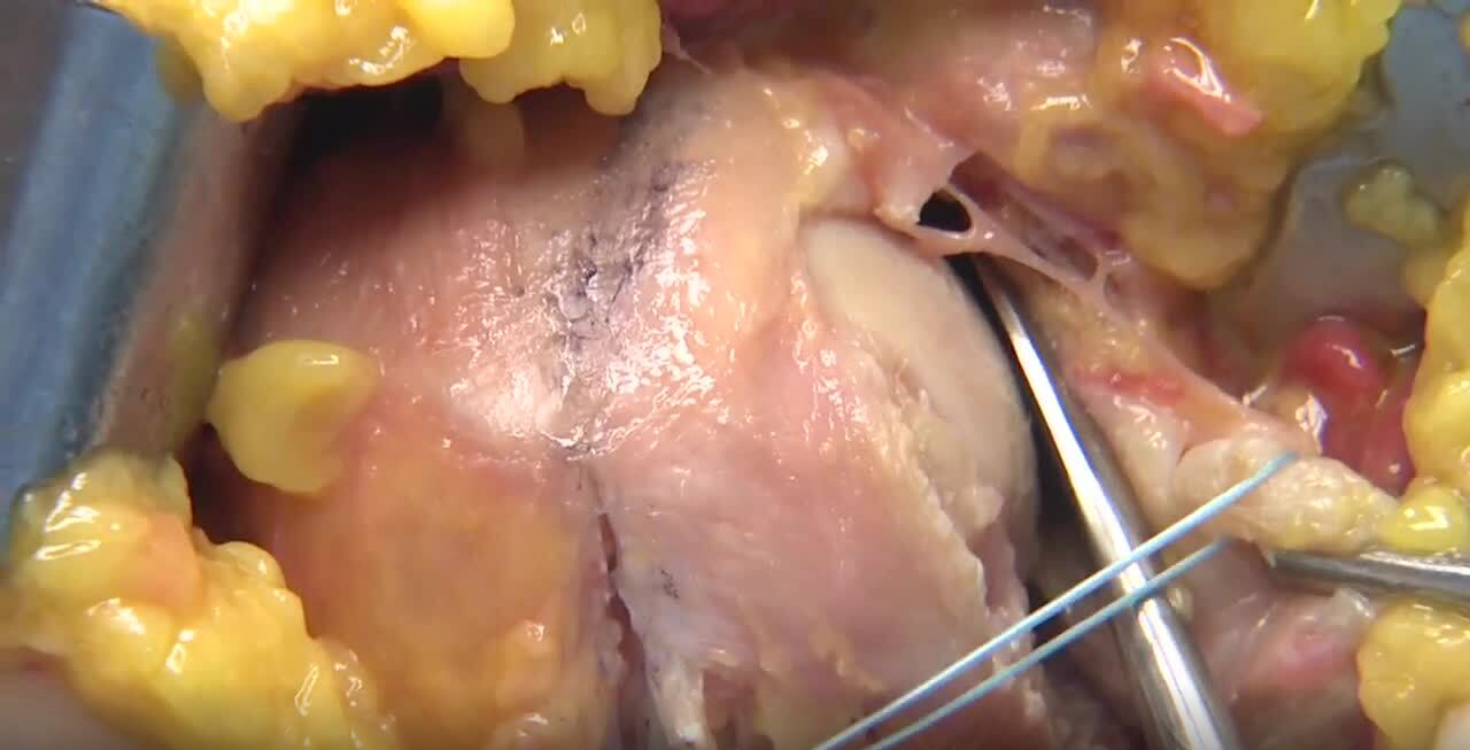 scroll, scrollTop: 0, scrollLeft: 0, axis: both 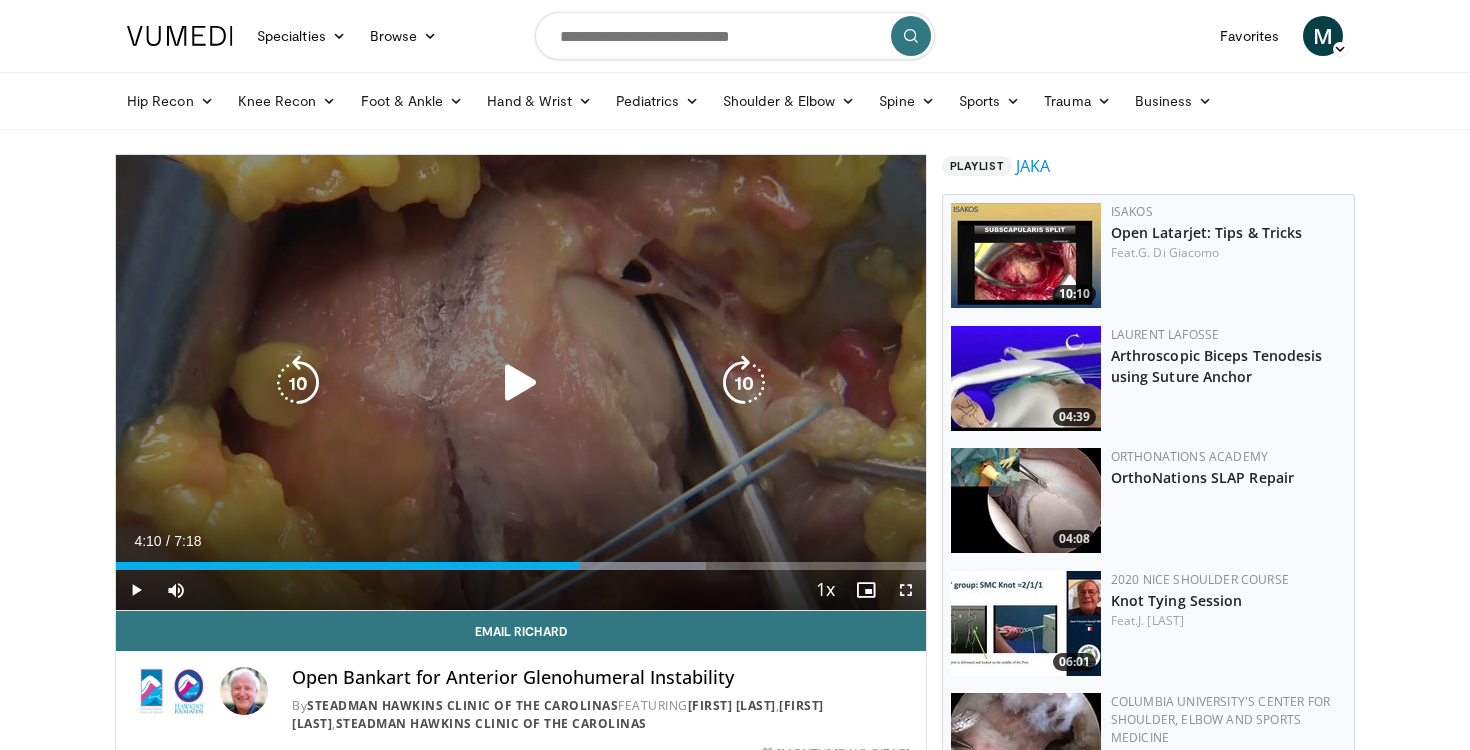 click at bounding box center (521, 383) 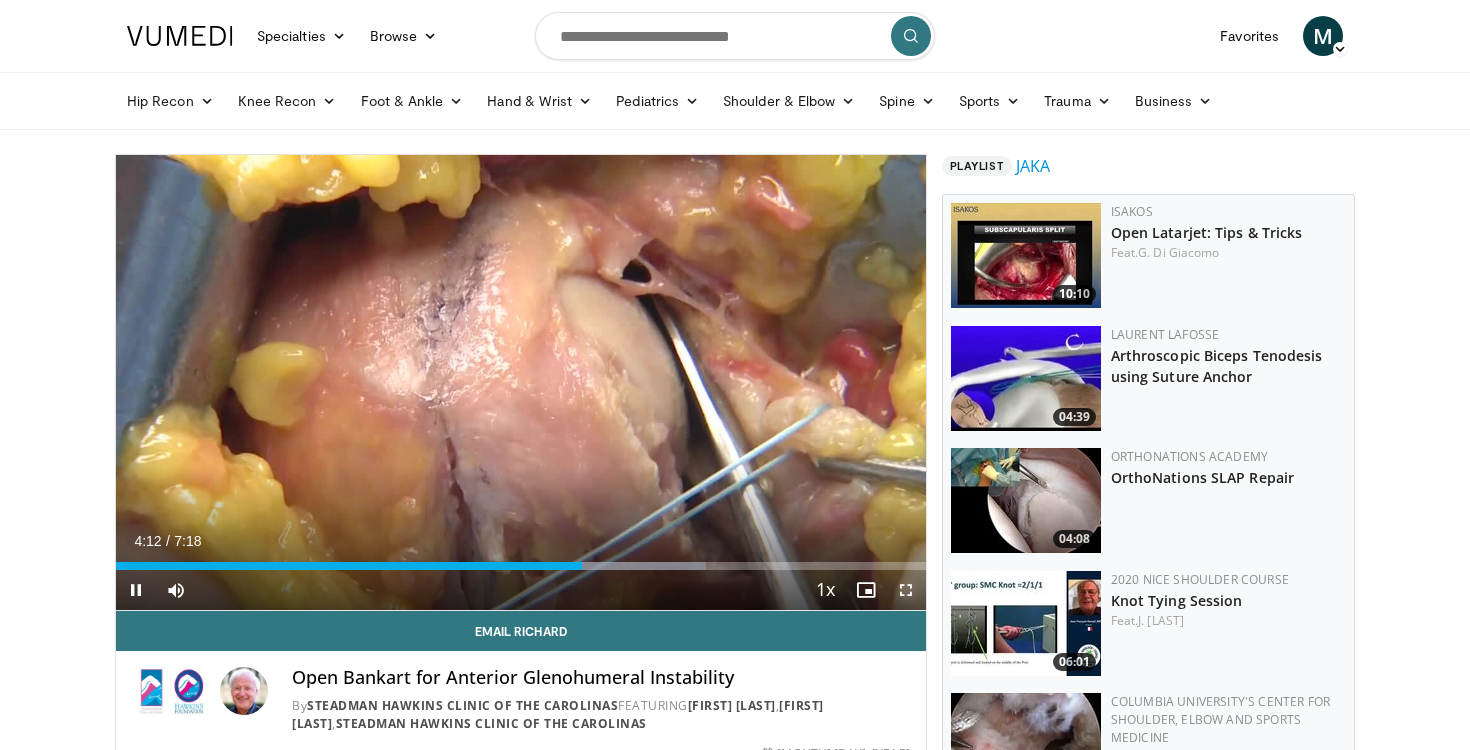 click at bounding box center [906, 590] 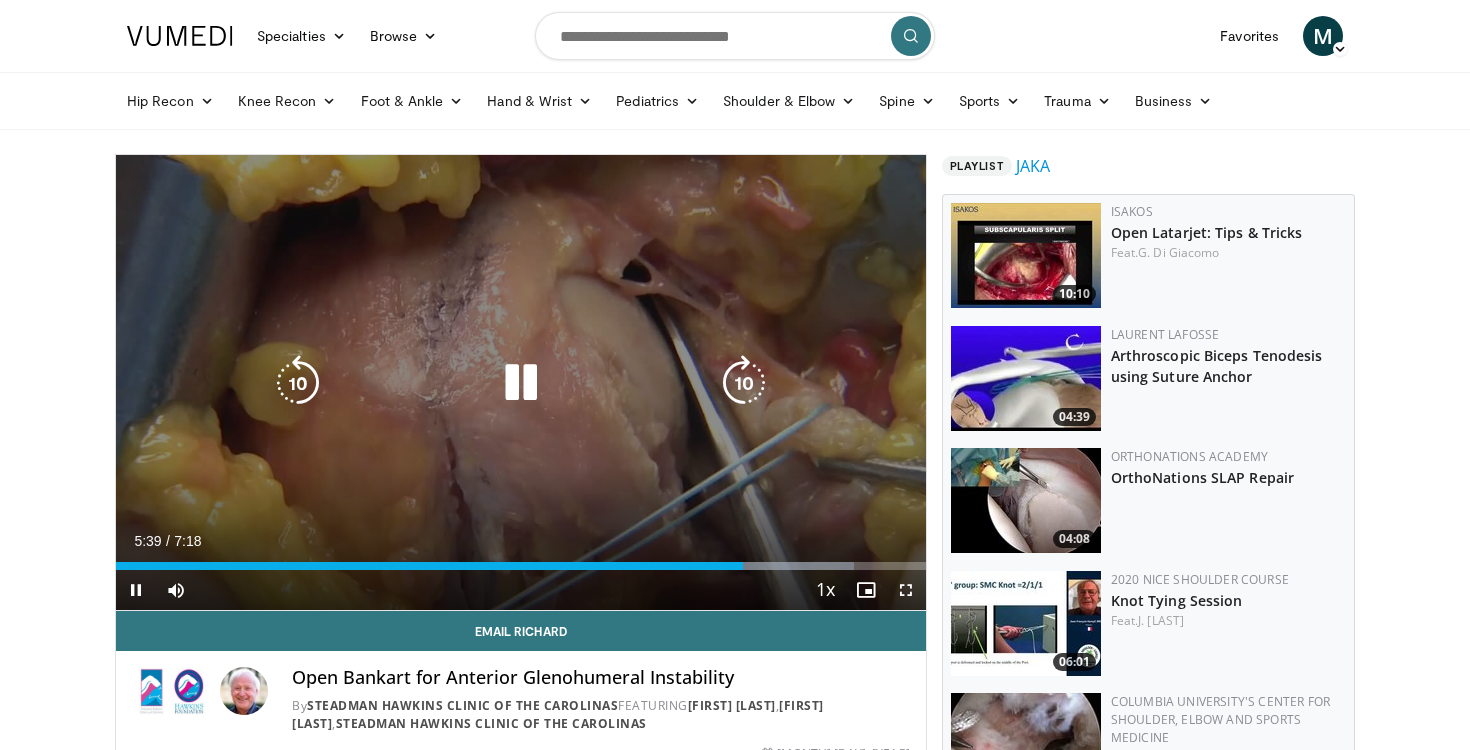 click at bounding box center (521, 383) 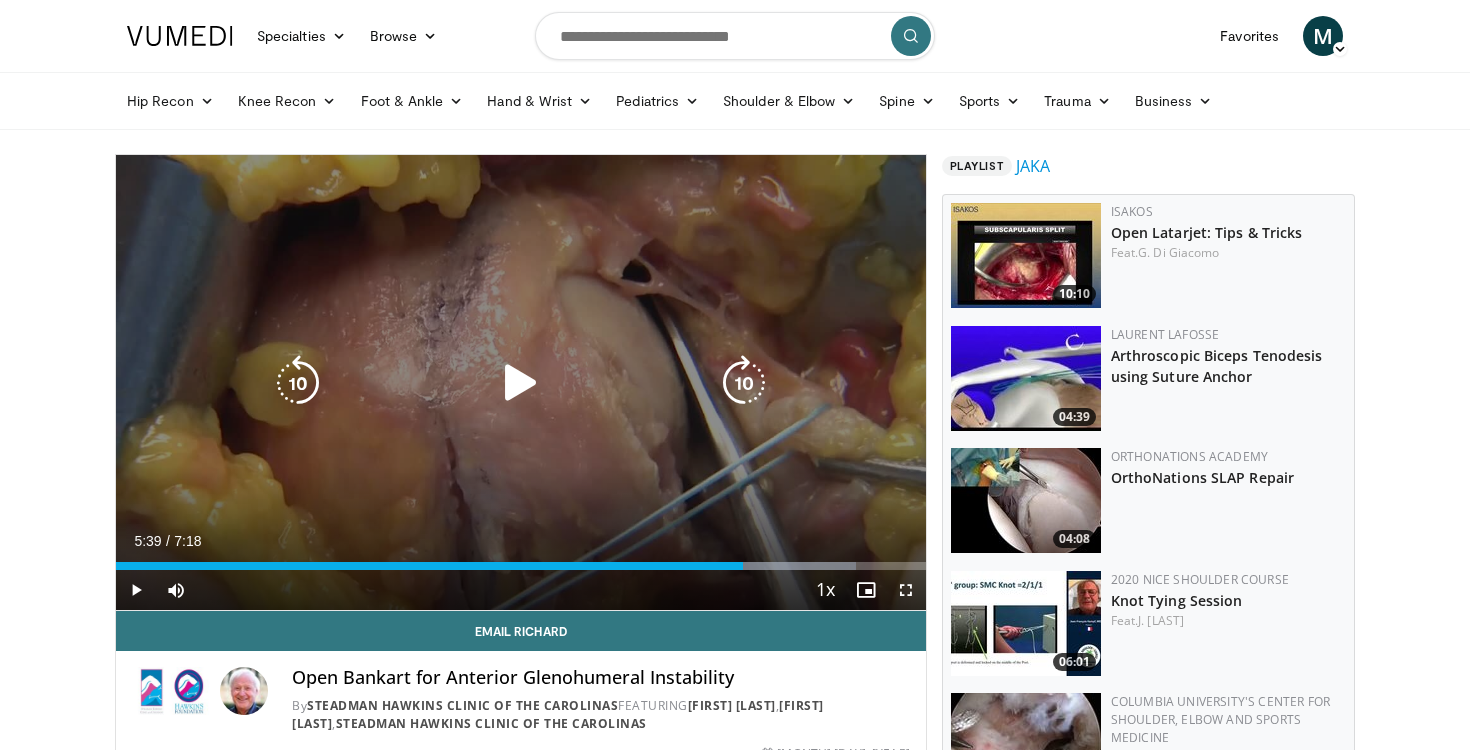 type 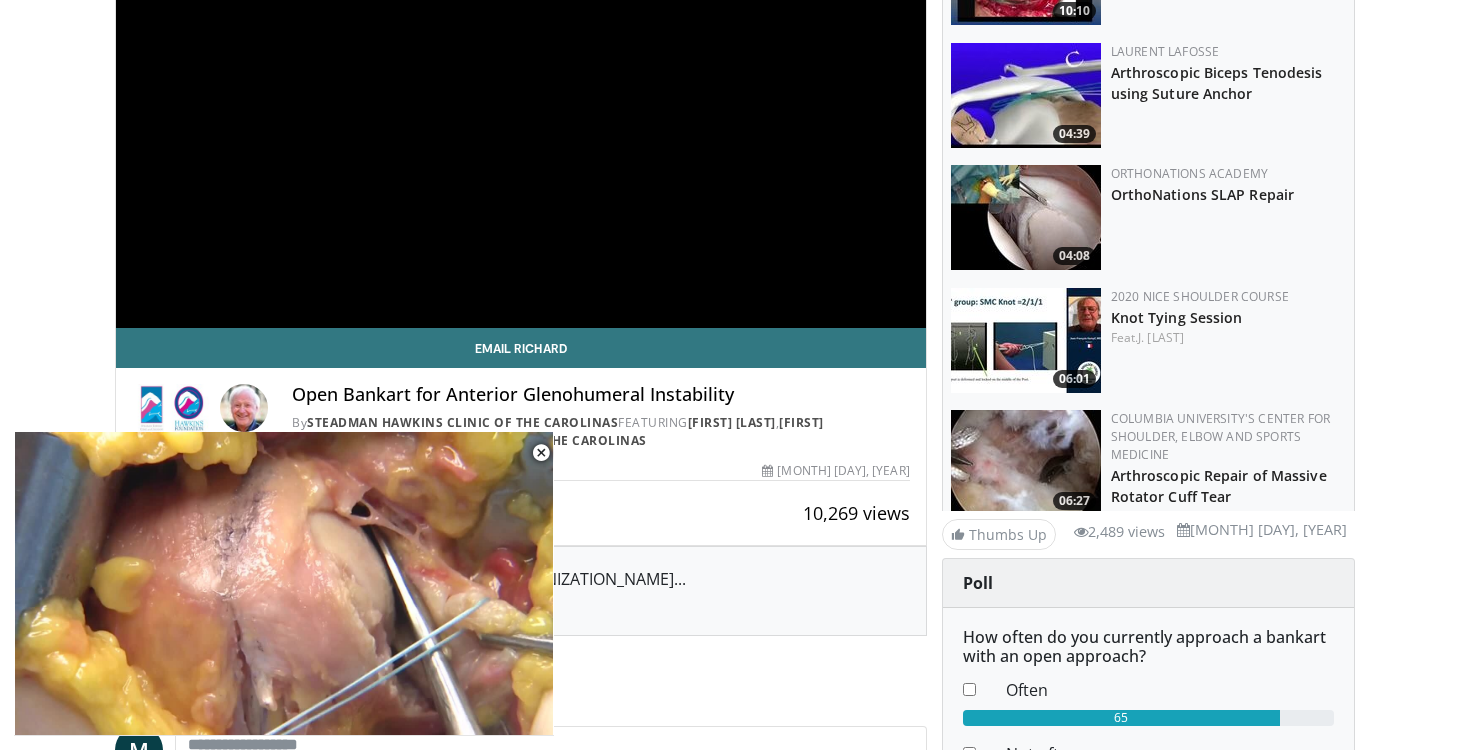 scroll, scrollTop: 285, scrollLeft: 0, axis: vertical 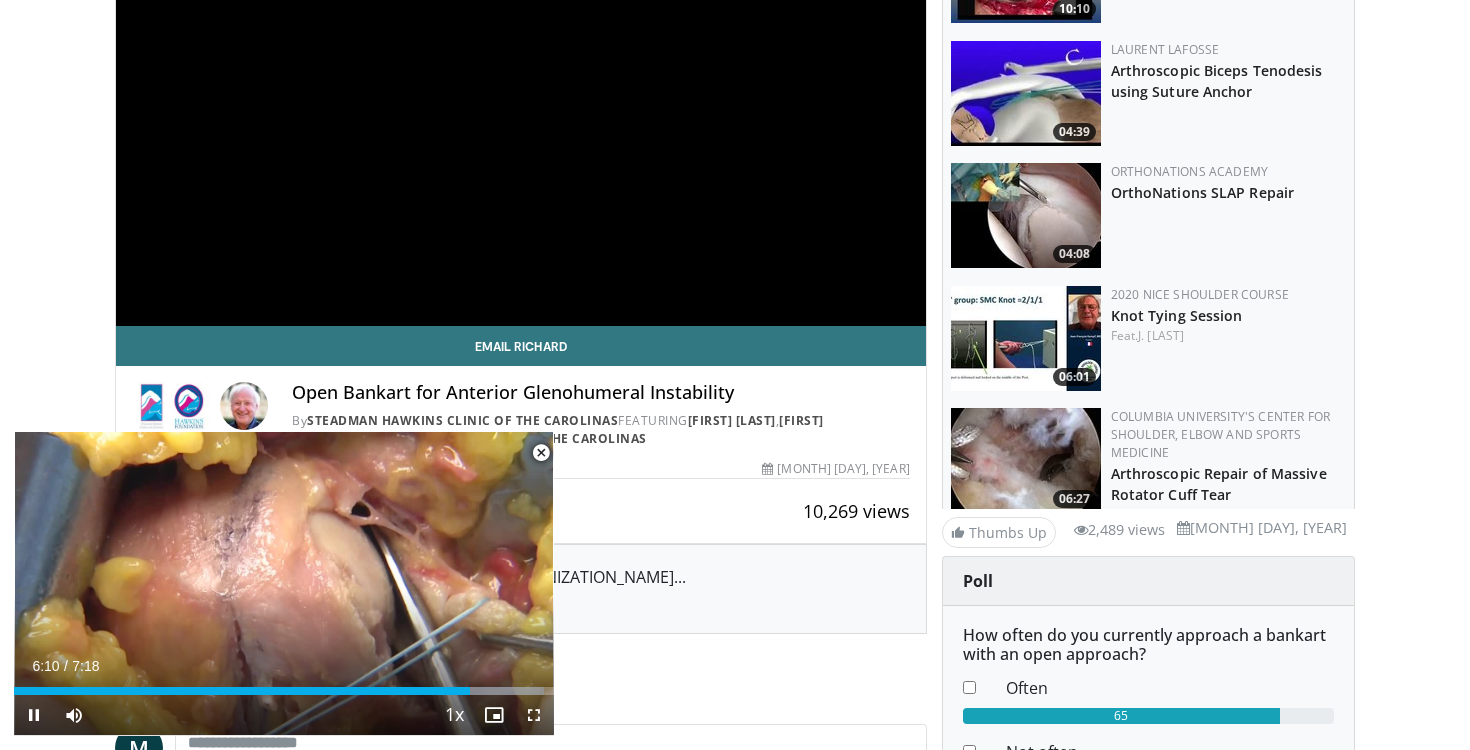 click at bounding box center (541, 453) 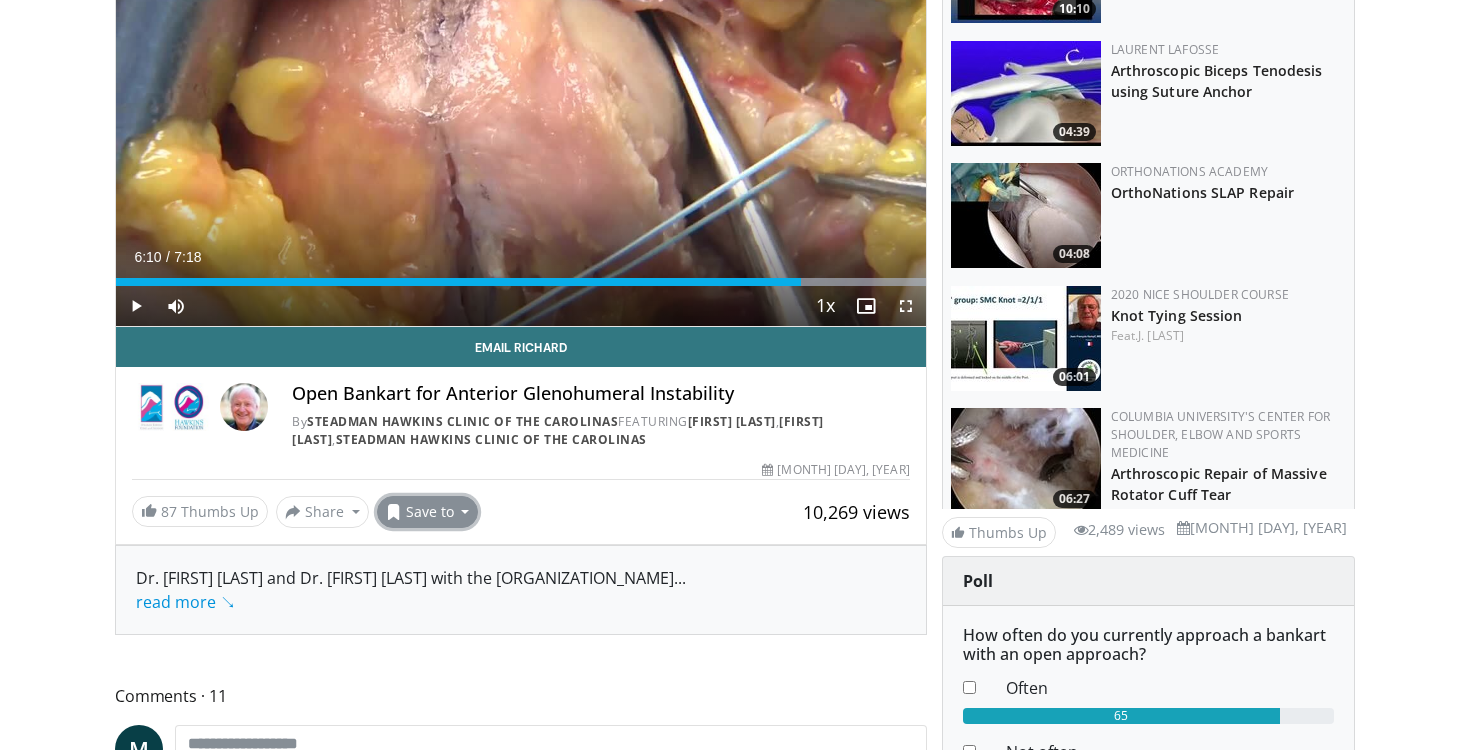 click on "Save to" at bounding box center (428, 512) 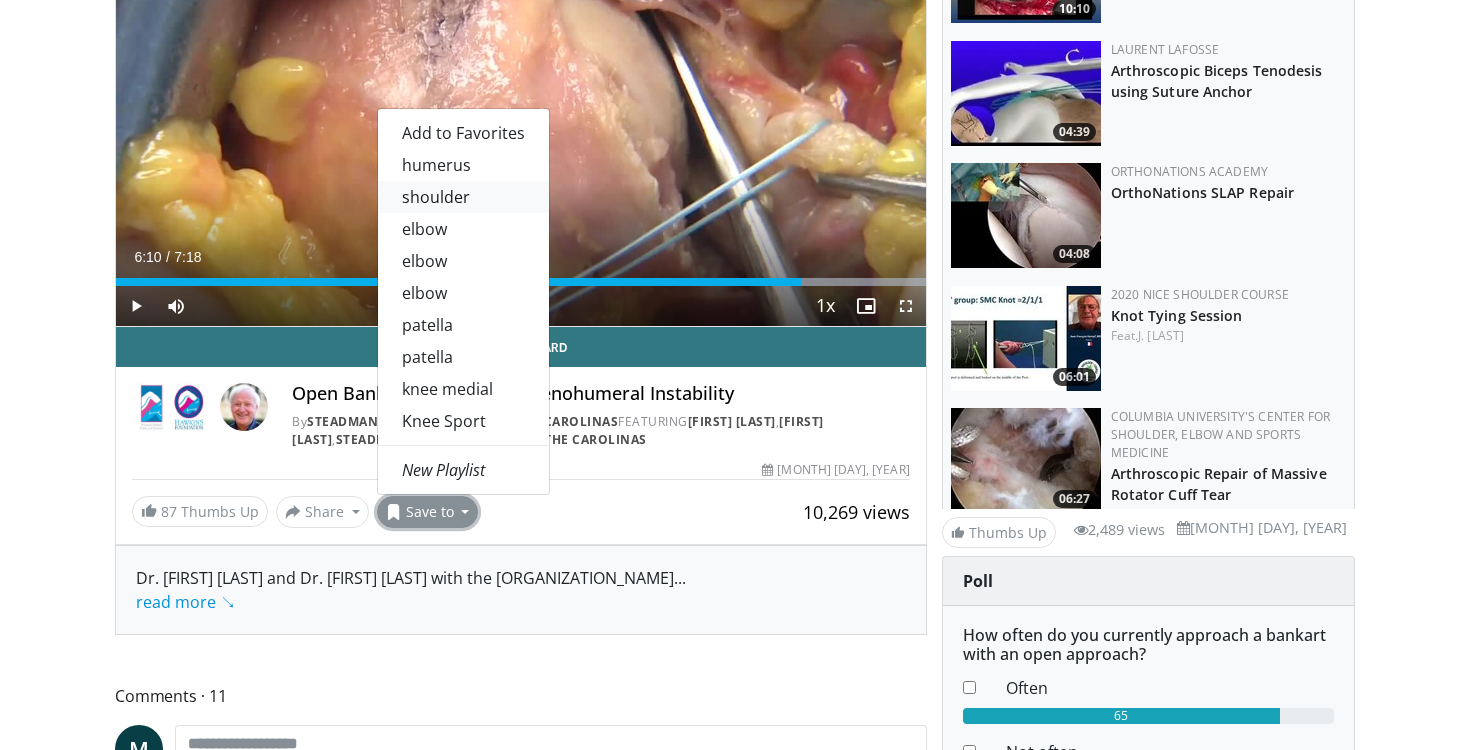 click on "shoulder" at bounding box center [463, 197] 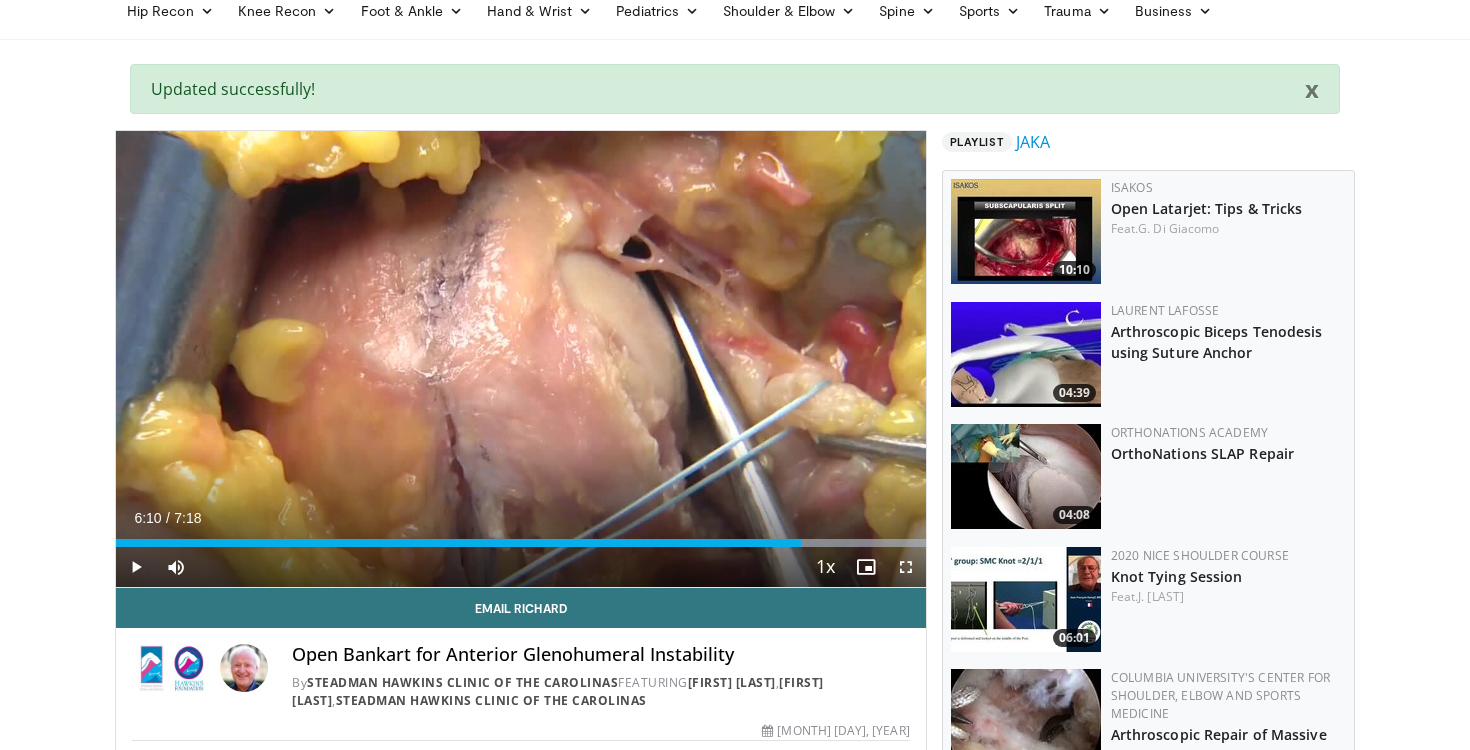 scroll, scrollTop: 87, scrollLeft: 0, axis: vertical 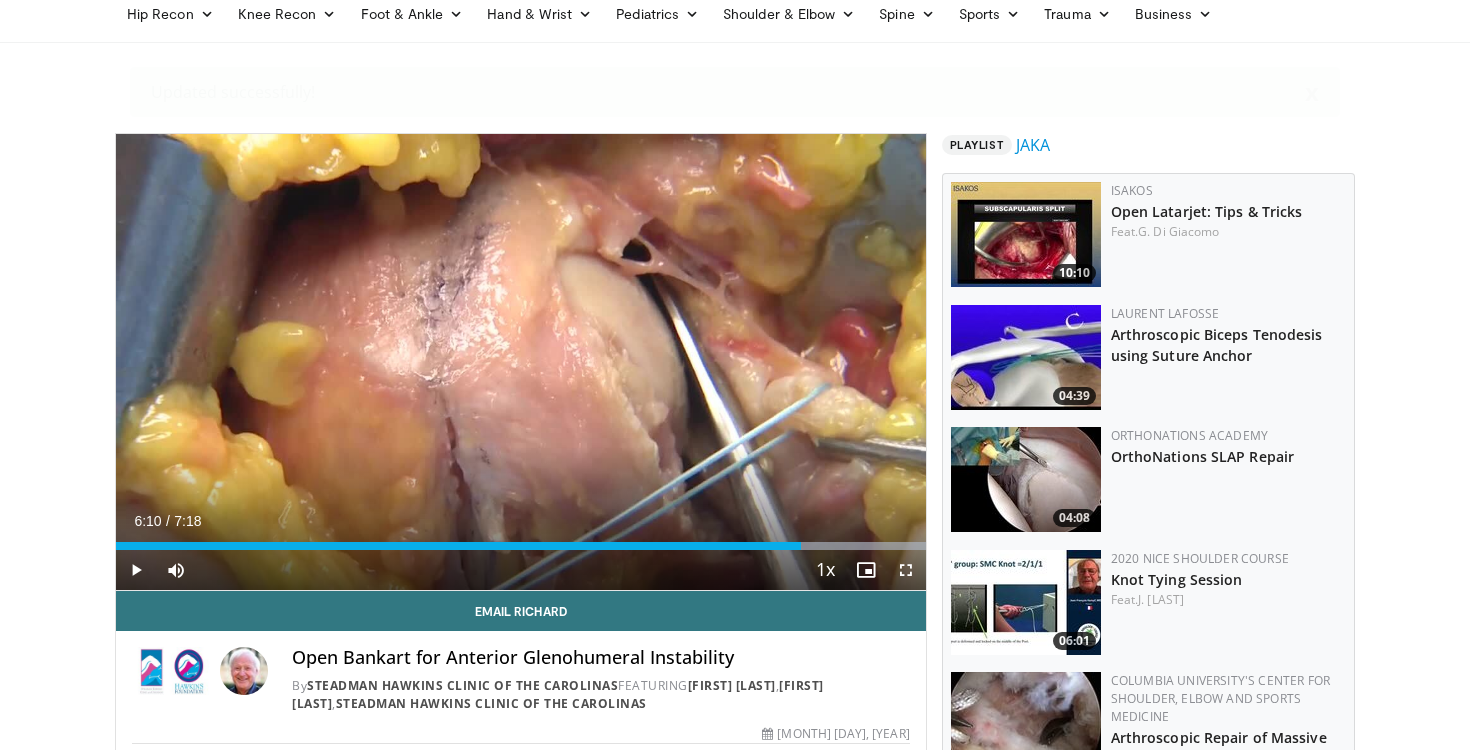 click at bounding box center (1026, 234) 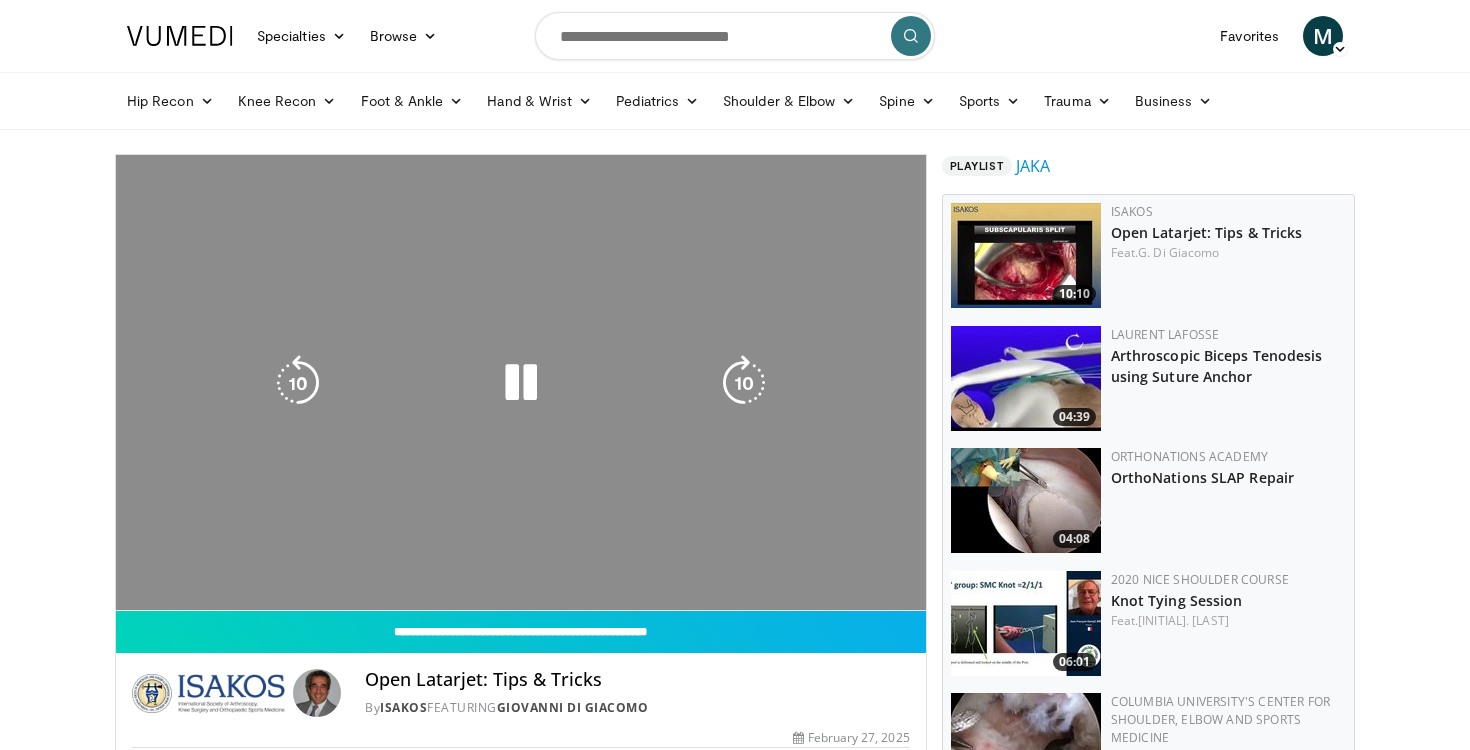 scroll, scrollTop: 0, scrollLeft: 0, axis: both 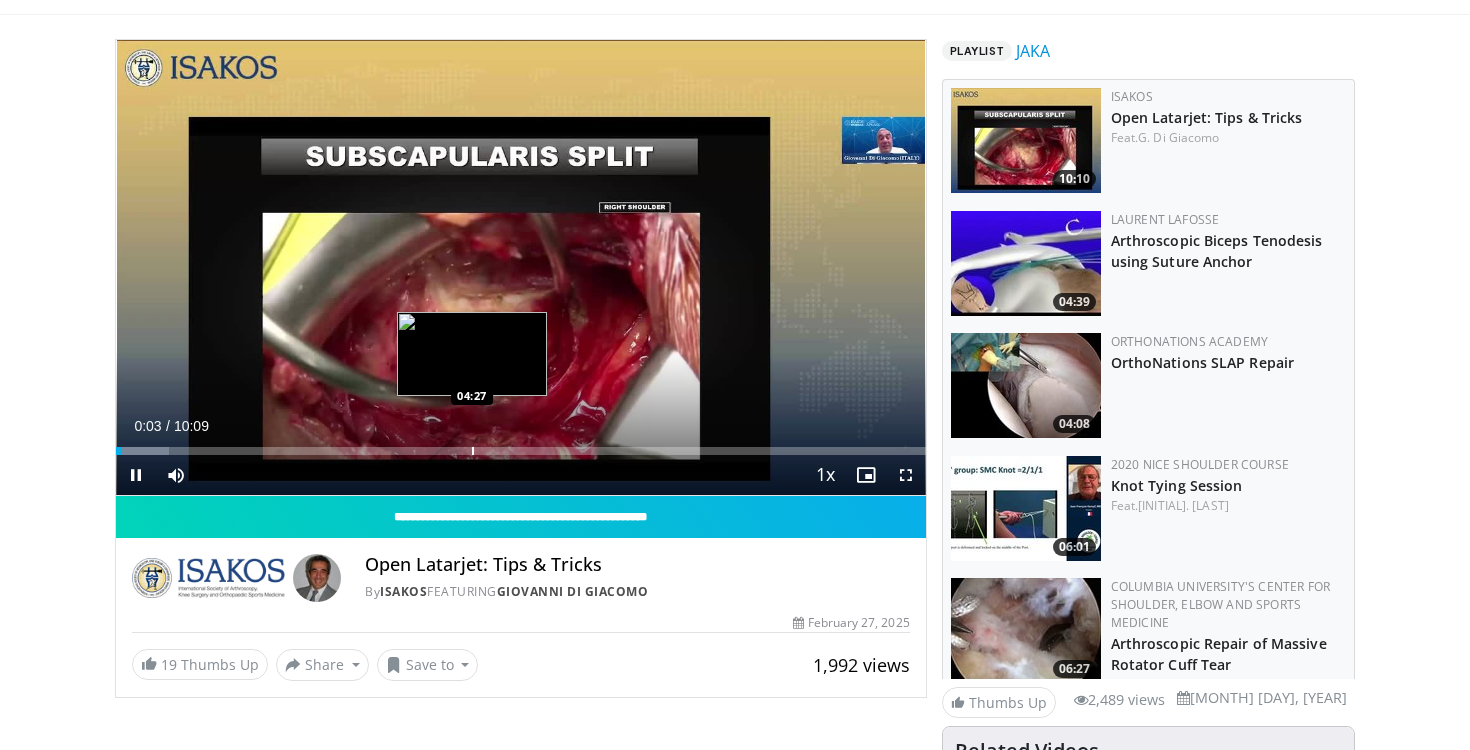 click on "Loaded :  6.50% 00:03 04:27" at bounding box center (521, 445) 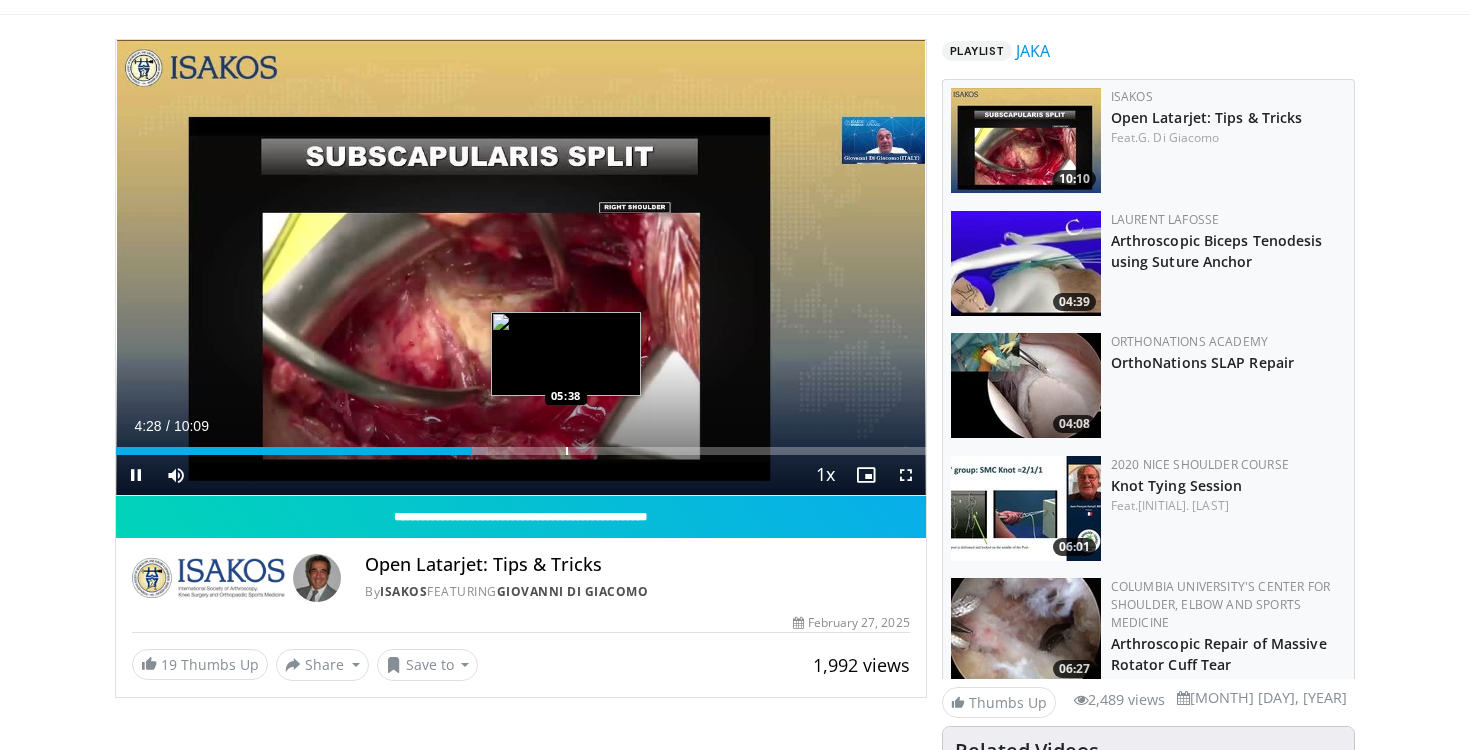 click at bounding box center (567, 451) 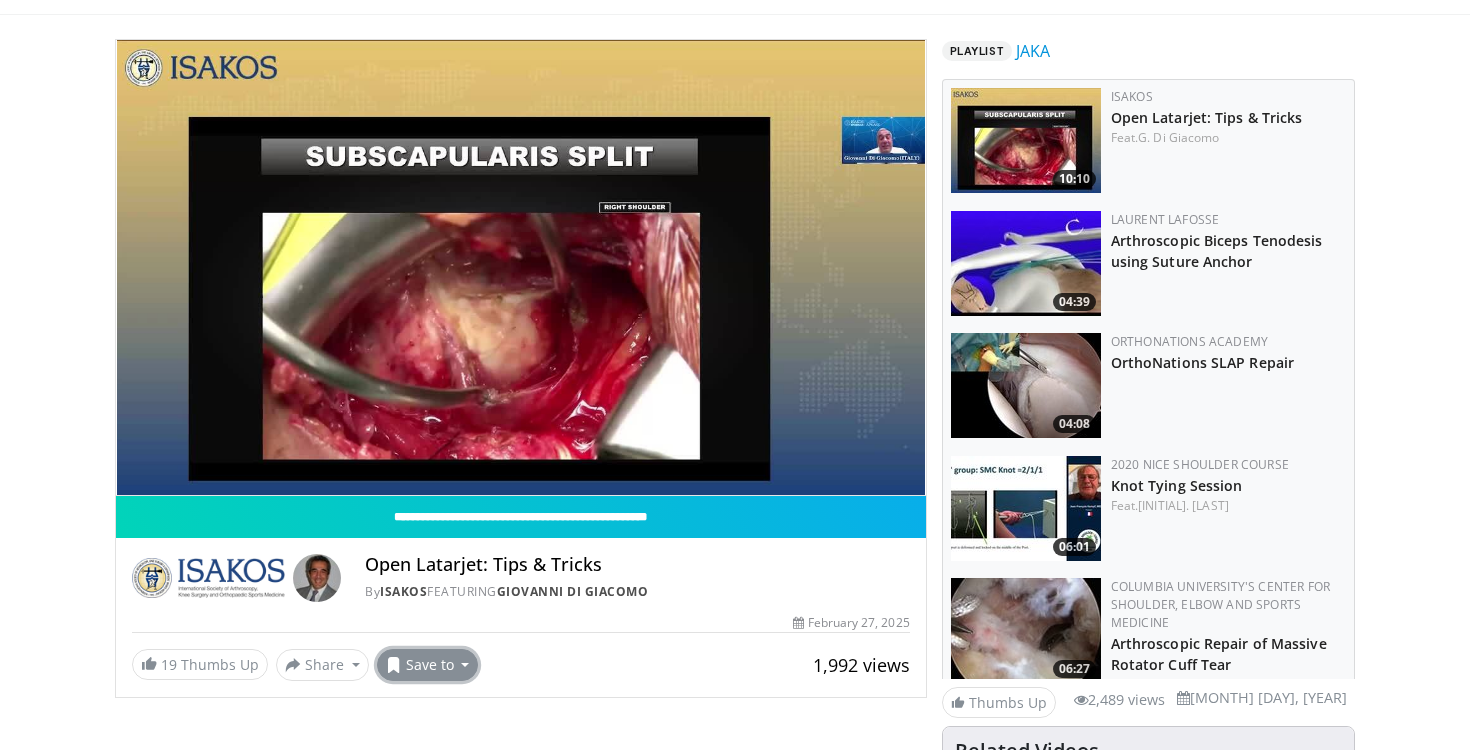 click on "Save to" at bounding box center [428, 665] 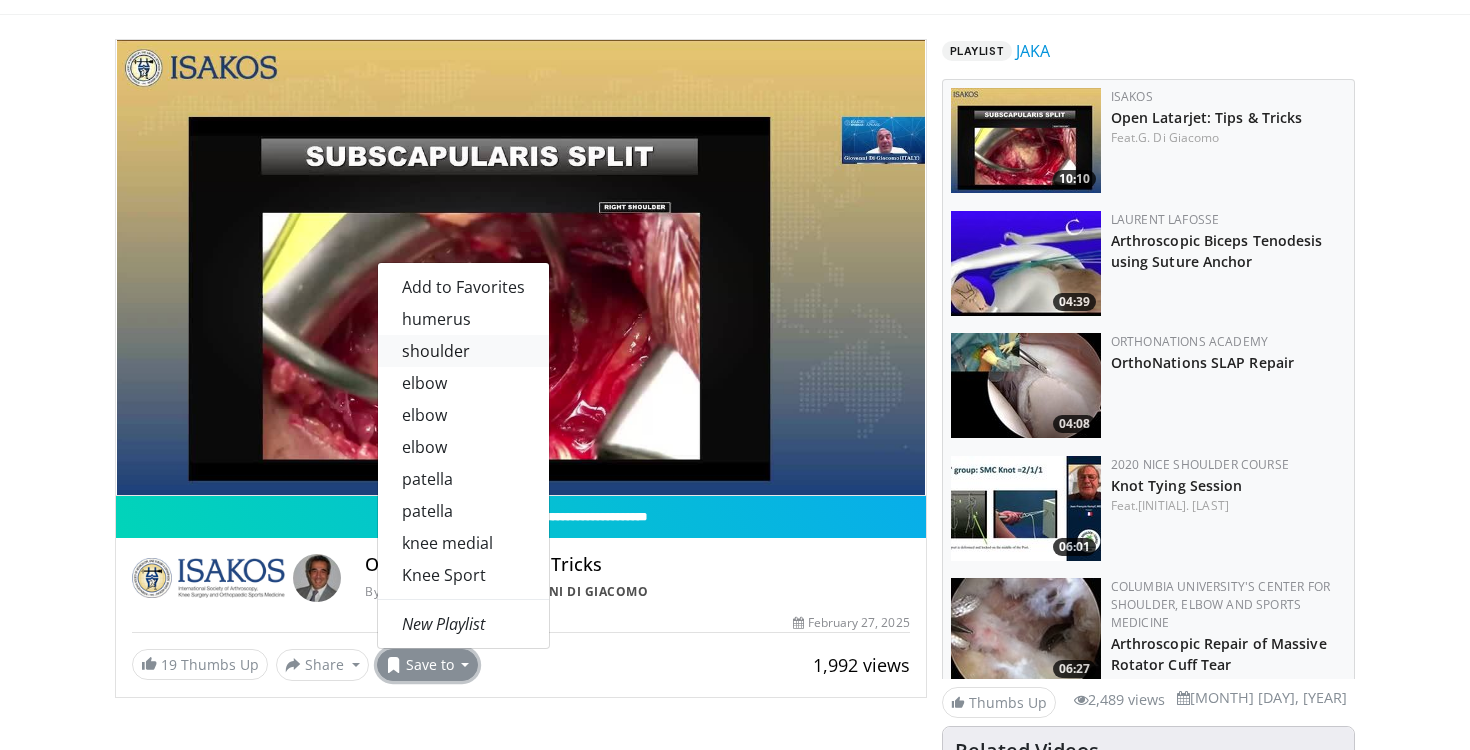 click on "shoulder" at bounding box center [463, 351] 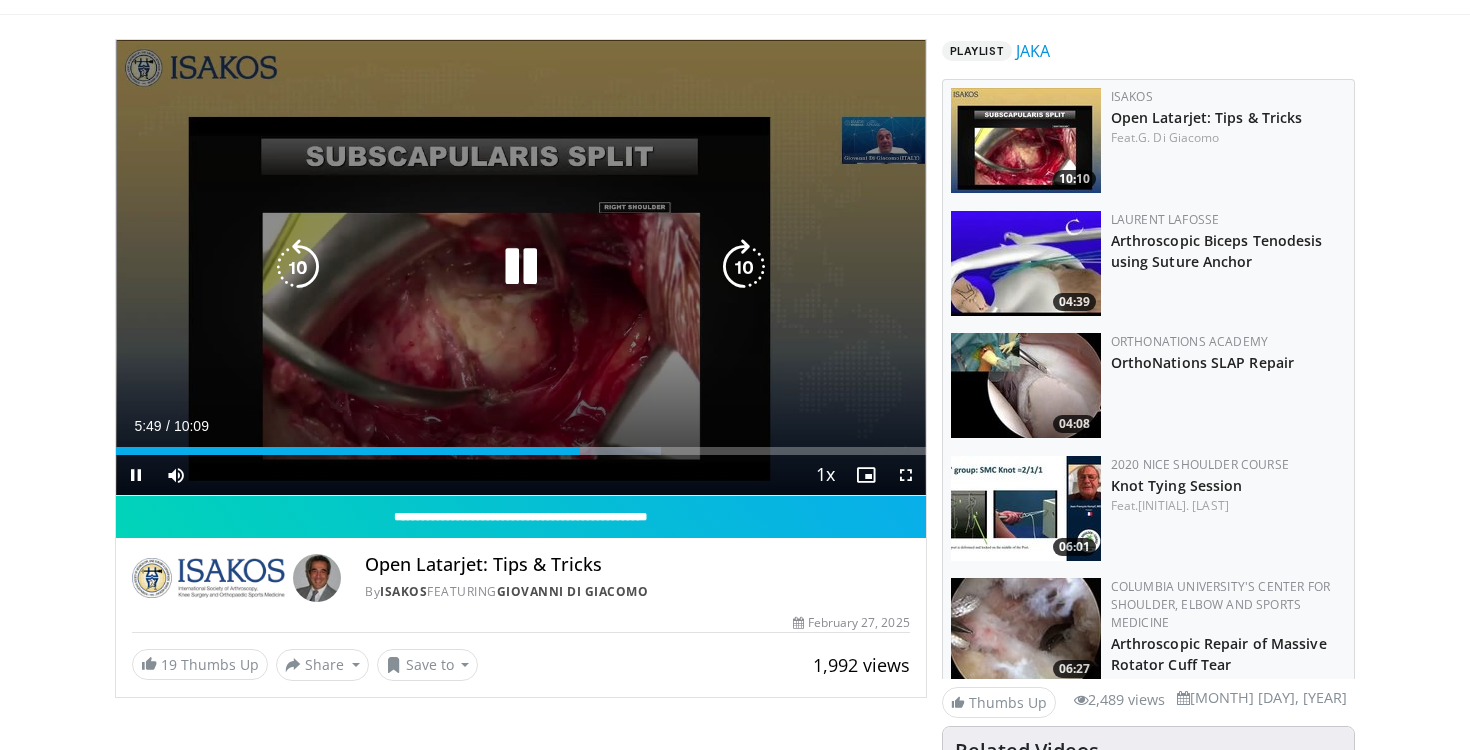 click at bounding box center (521, 267) 